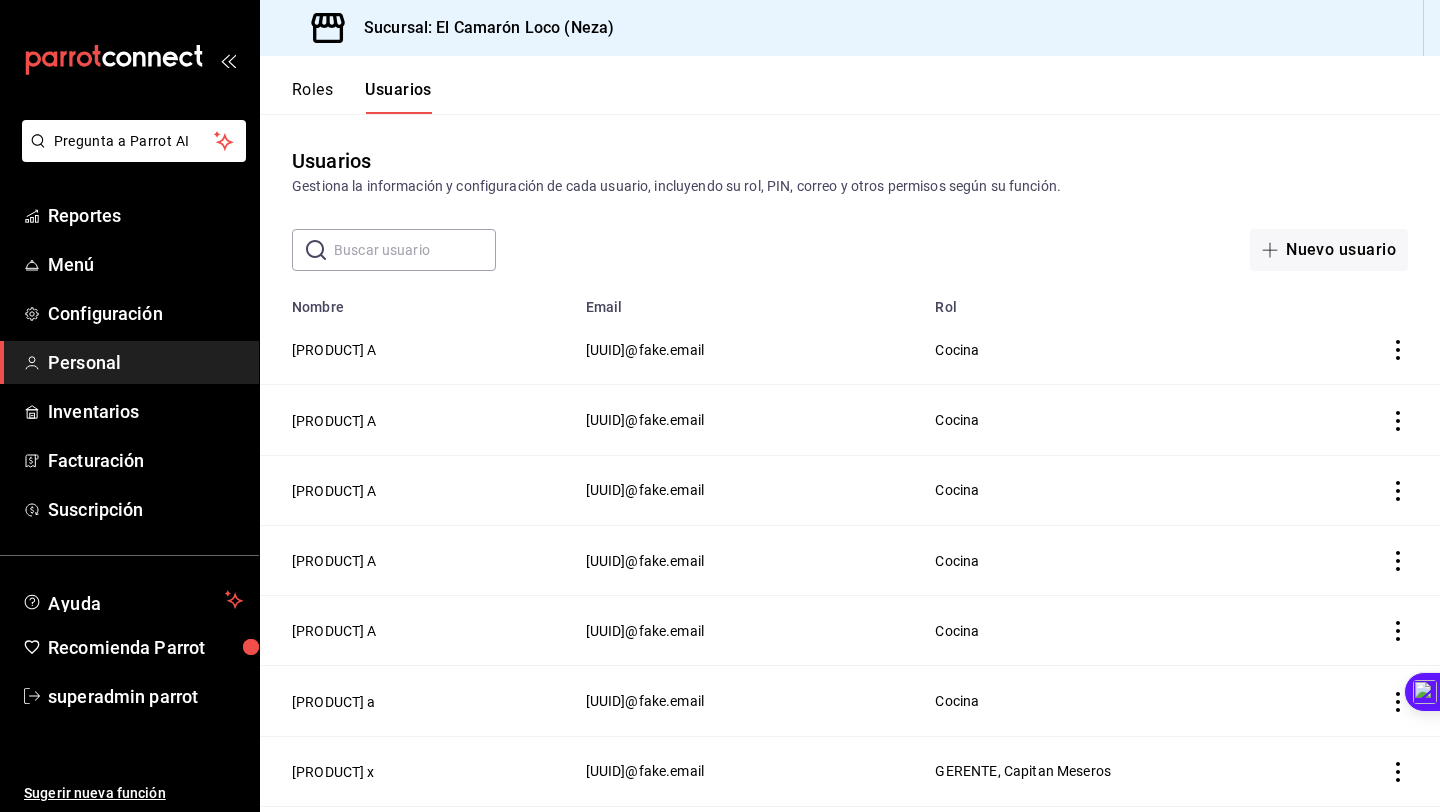 scroll, scrollTop: 0, scrollLeft: 0, axis: both 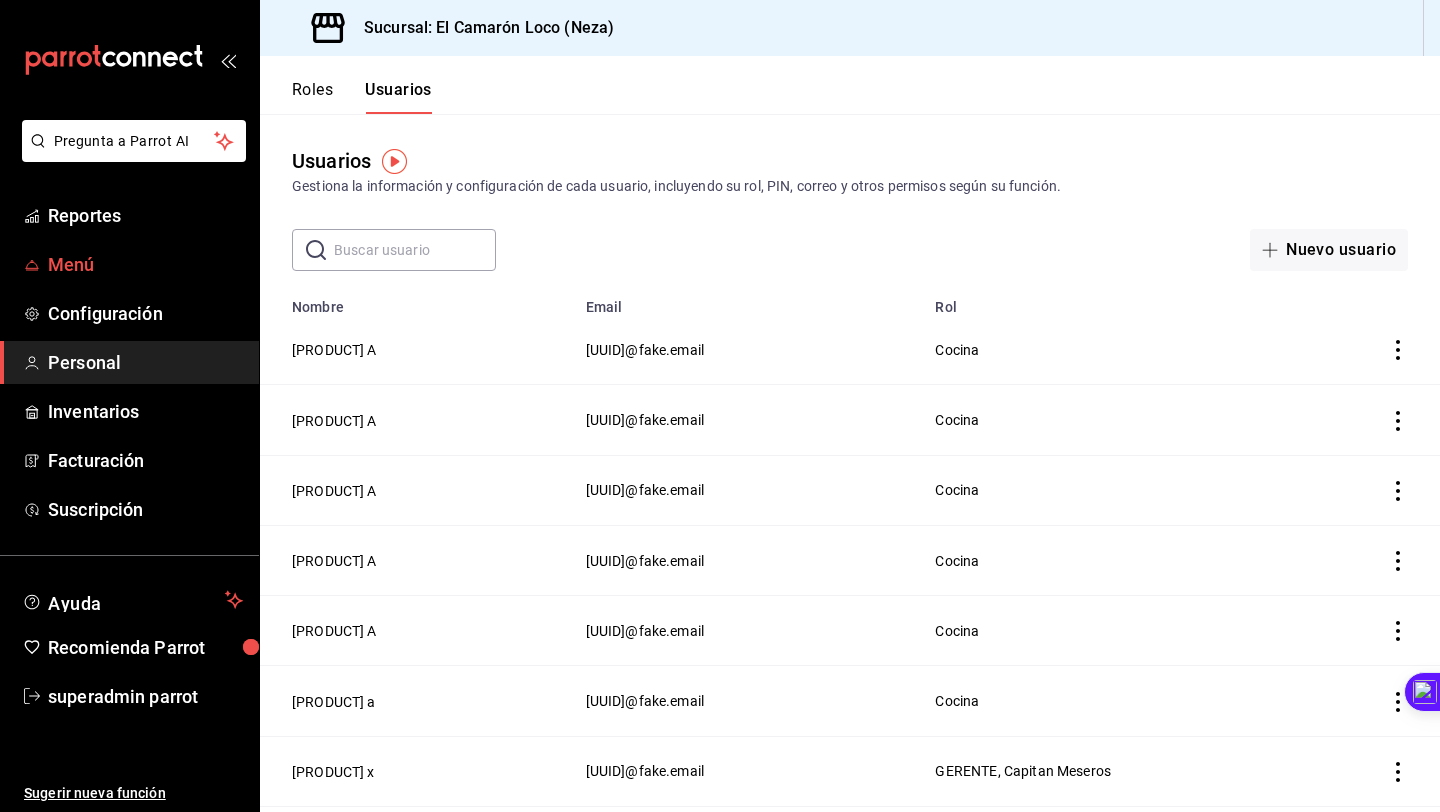 click on "Menú" at bounding box center (145, 264) 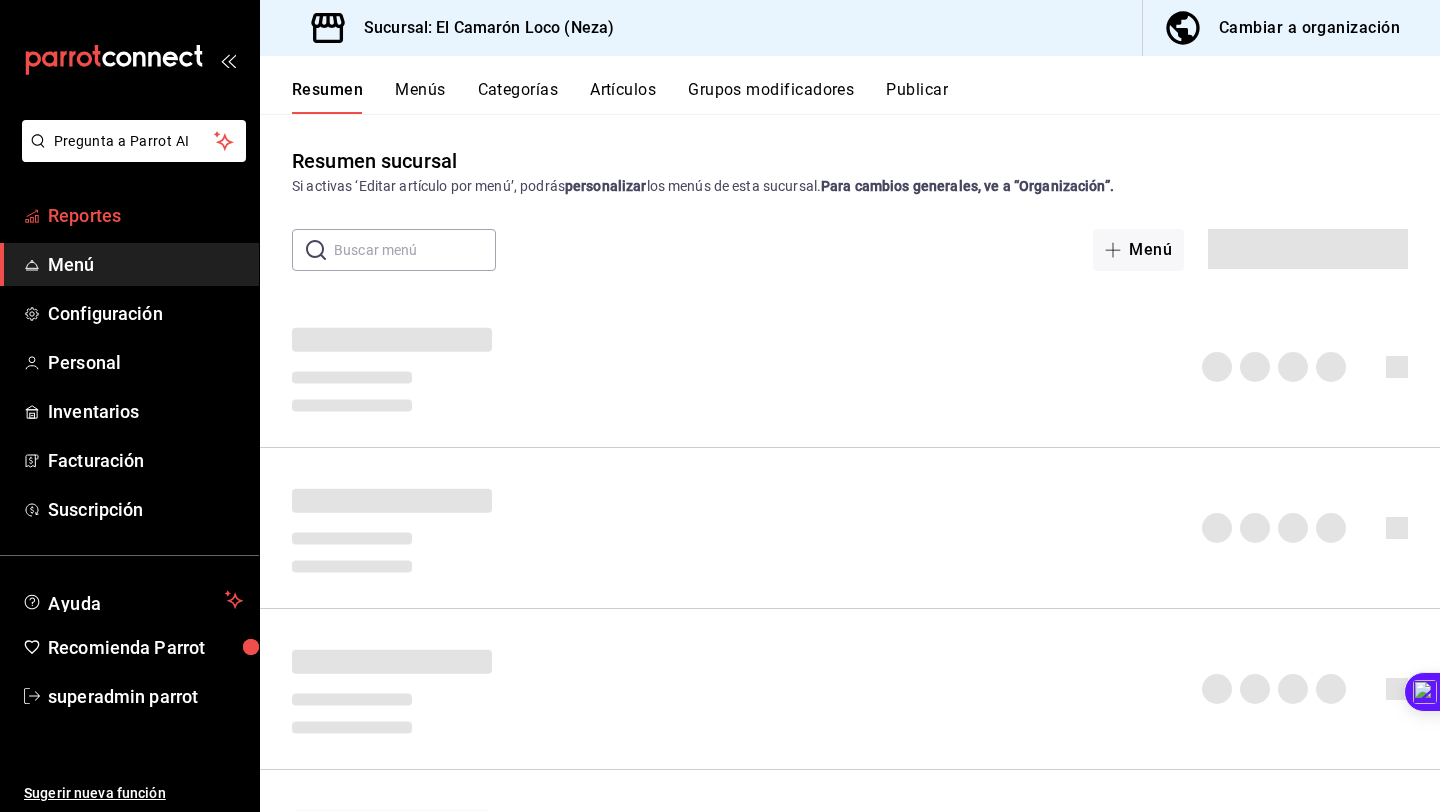 click on "Reportes" at bounding box center [145, 215] 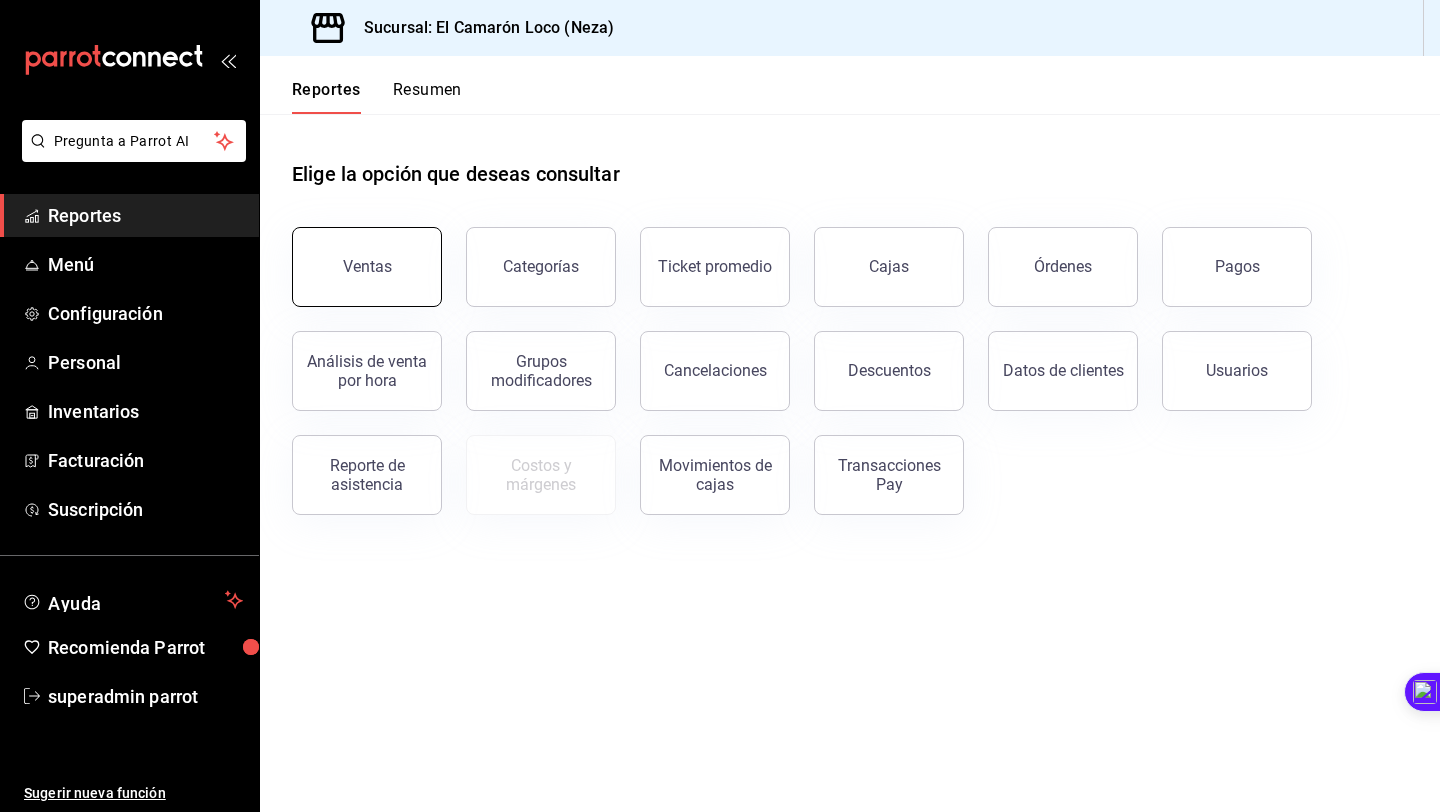 click on "Ventas" at bounding box center (367, 267) 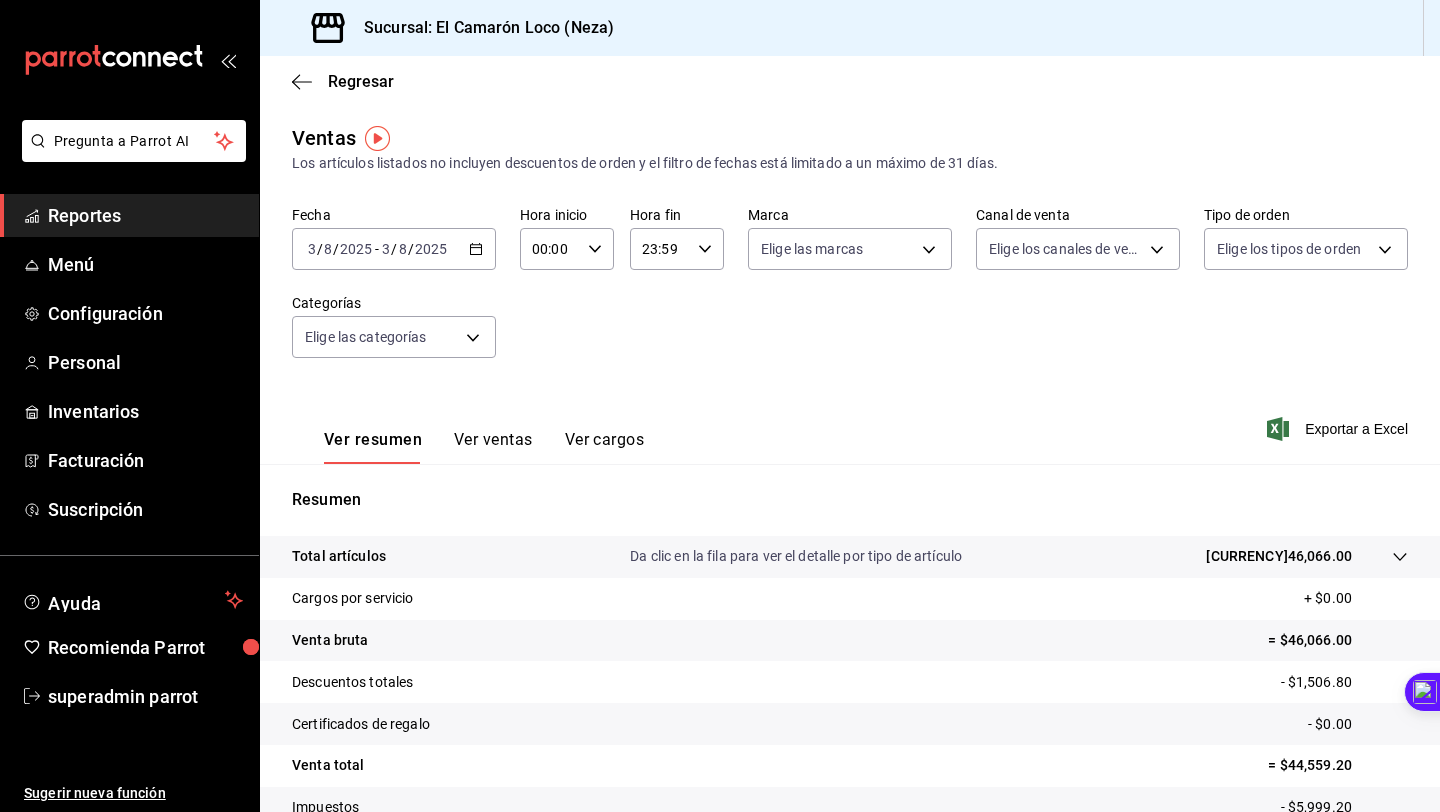 click on "Fecha [DATE] [DATE] - [DATE] [DATE] Hora inicio 00:00 Hora inicio Hora fin 23:59 Hora fin Marca Elige las marcas Canal de venta Elige los canales de venta Tipo de orden Elige los tipos de orden Categorías Elige las categorías" at bounding box center [850, 294] 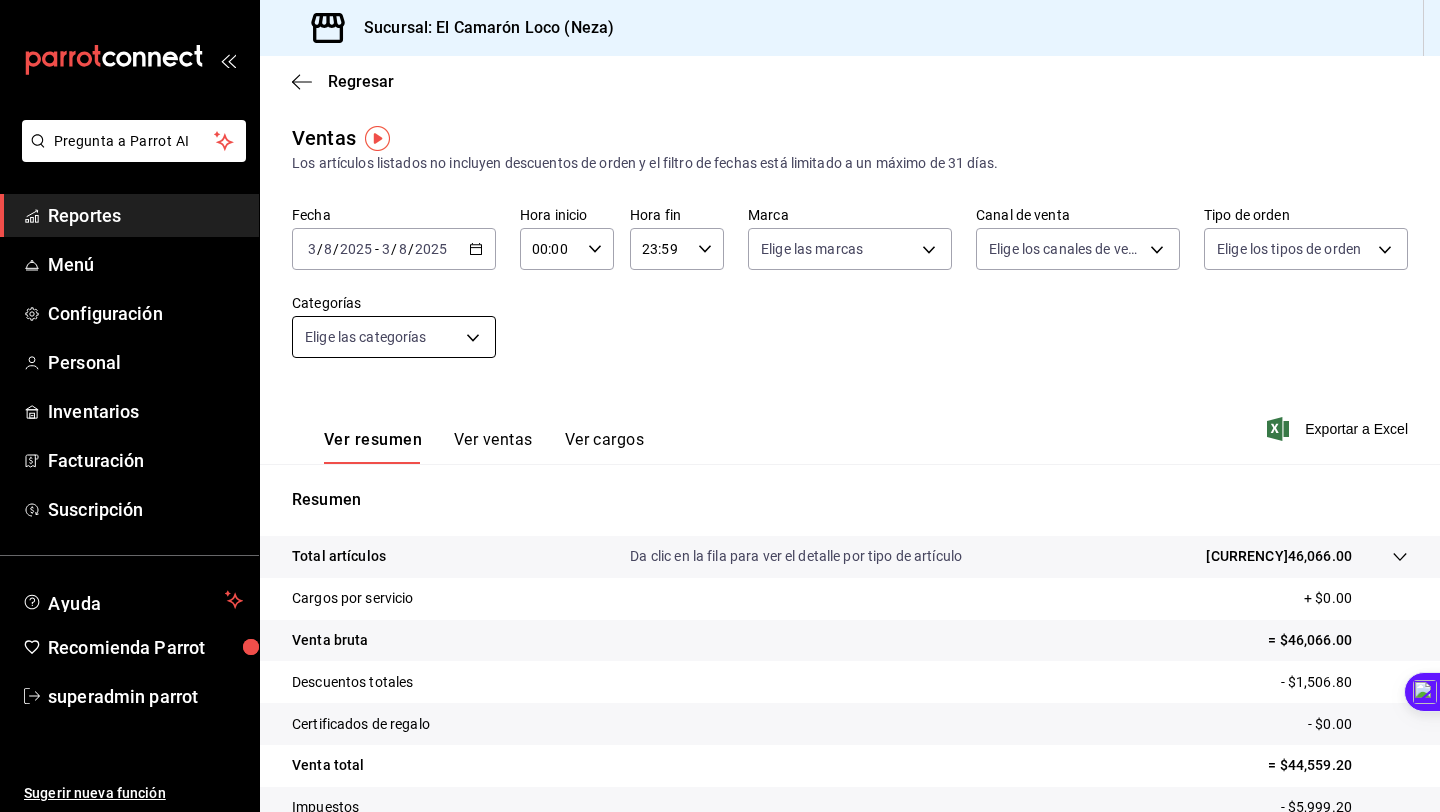 click on "Pregunta a Parrot AI Reportes   Menú   Configuración   Personal   Inventarios   Facturación   Suscripción   Ayuda Recomienda Parrot   superadmin parrot   Sugerir nueva función   Sucursal: El Camarón Loco (Neza) Regresar Ventas Los artículos listados no incluyen descuentos de orden y el filtro de fechas está limitado a un máximo de 31 días. Fecha [DATE] [DATE] - [DATE] [DATE] Hora inicio 00:00 Hora inicio Hora fin 23:59 Hora fin Marca Elige las marcas Canal de venta Elige los canales de venta Tipo de orden Elige los tipos de orden Categorías Elige las categorías Ver resumen Ver ventas Ver cargos Exportar a Excel Resumen Total artículos Da clic en la fila para ver el detalle por tipo de artículo Cargos por servicio Venta bruta Descuentos totales Certificados de regalo Venta total Impuestos Venta neta GANA 1 MES GRATIS EN TU SUSCRIPCIÓN AQUÍ Ver video tutorial Ir a video Reportes" at bounding box center [720, 406] 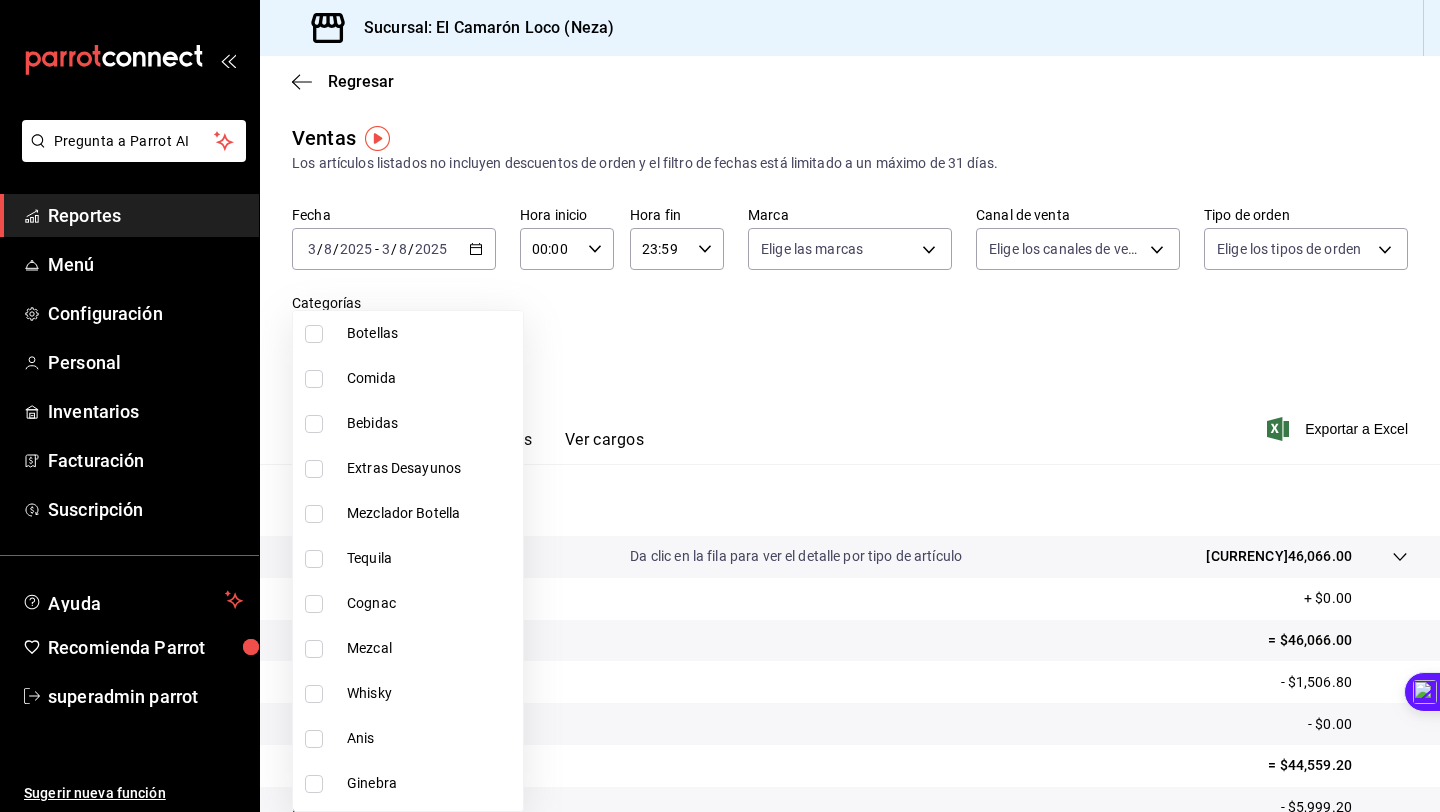 scroll, scrollTop: 161, scrollLeft: 0, axis: vertical 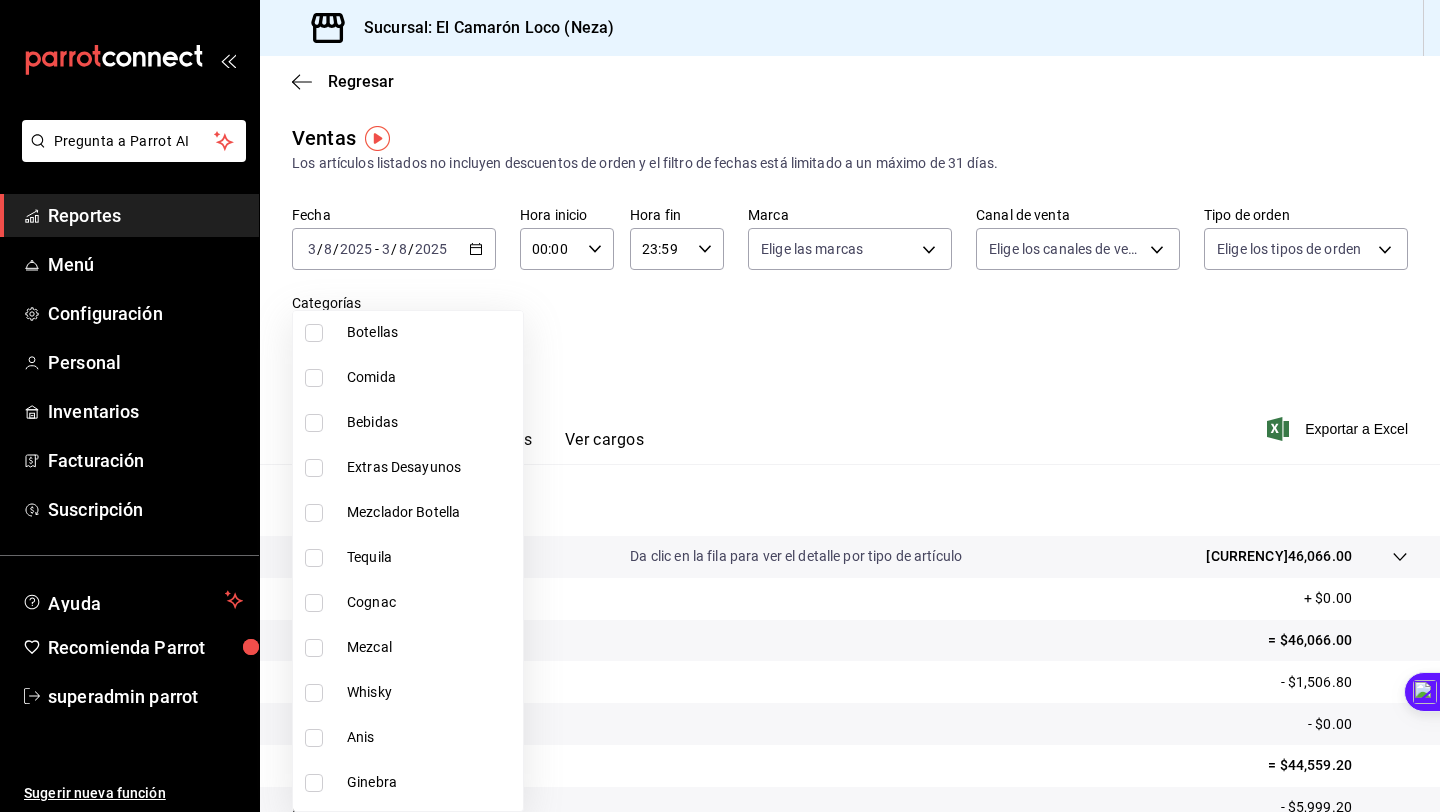 click on "Comida" at bounding box center (431, 377) 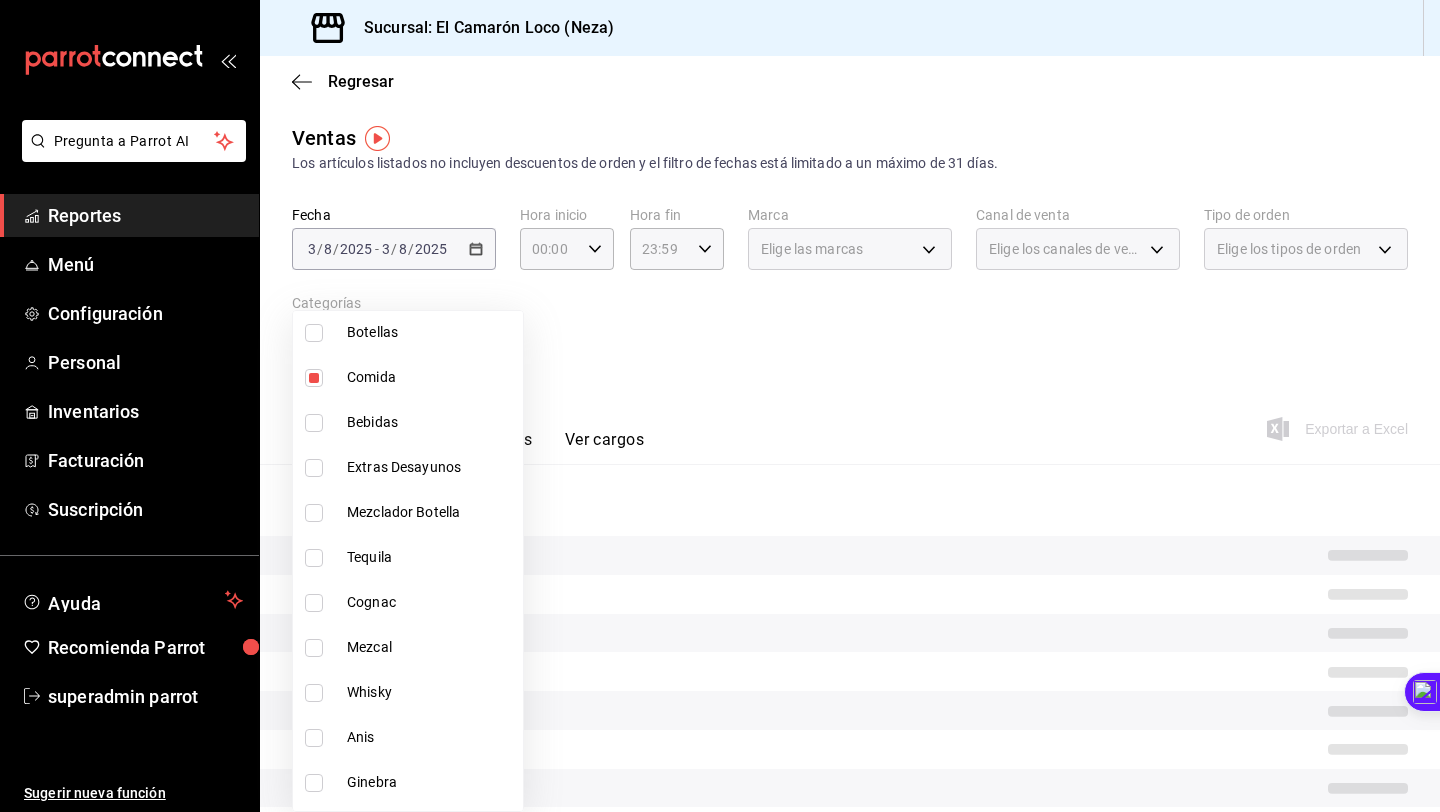 click on "Botellas" at bounding box center (431, 332) 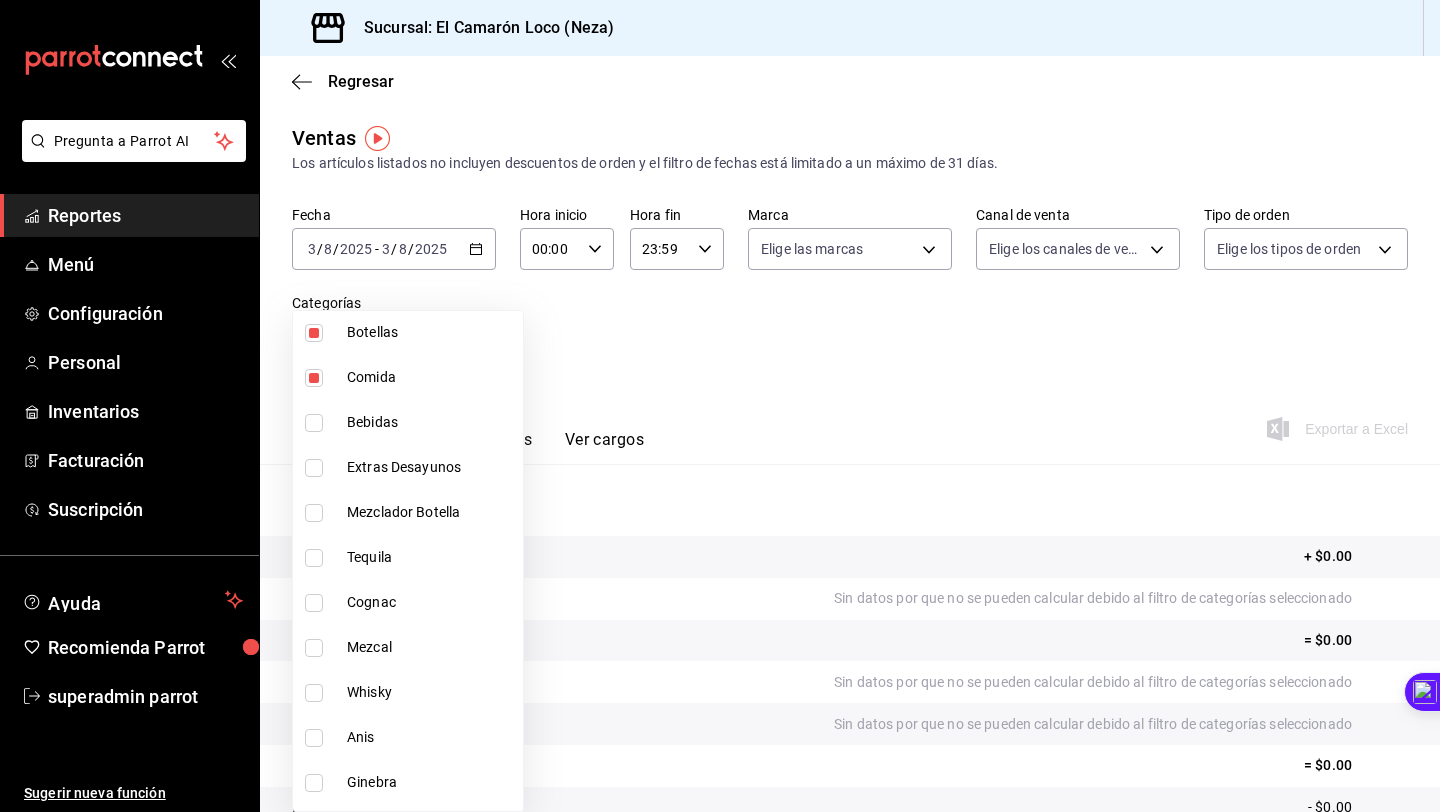 click at bounding box center (314, 378) 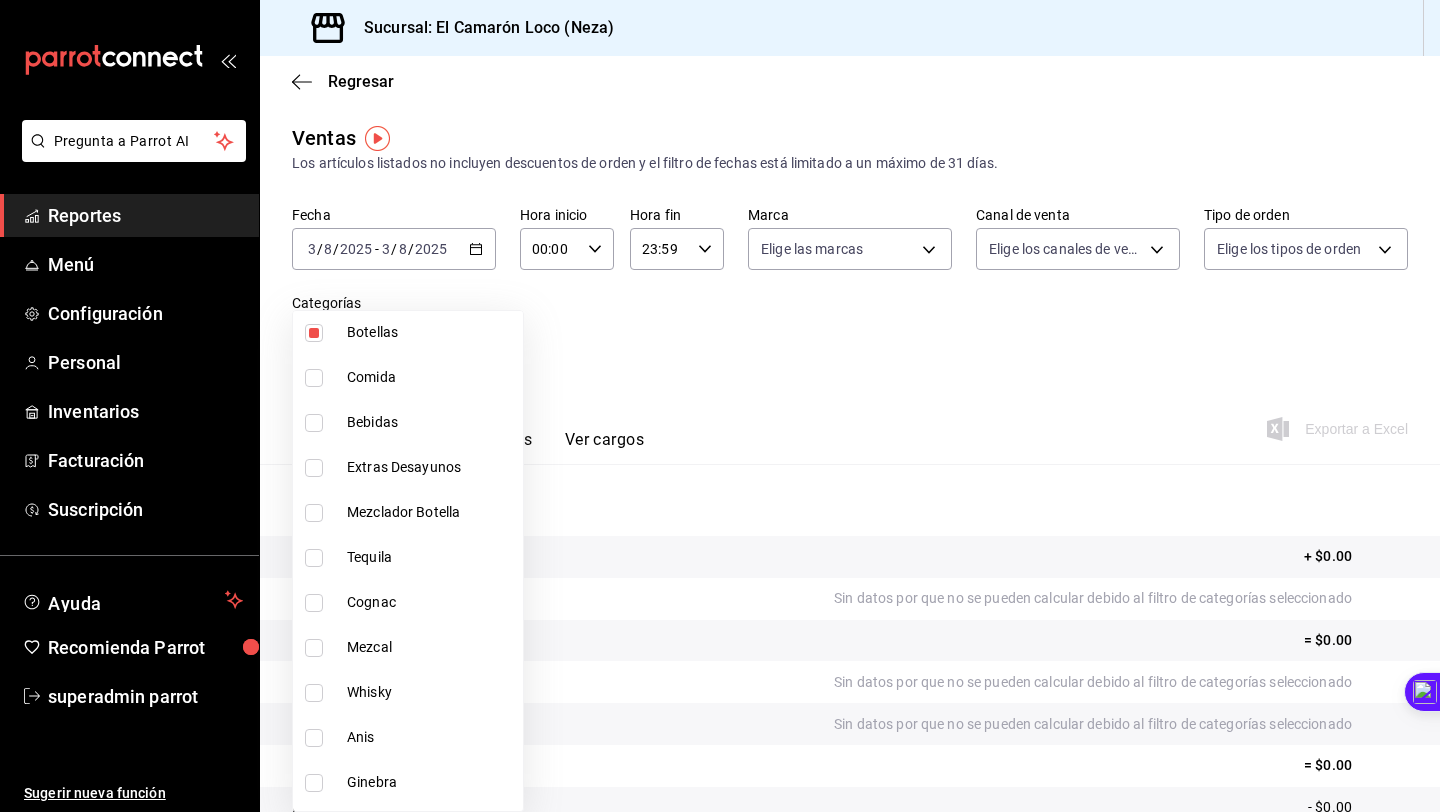 click at bounding box center [318, 423] 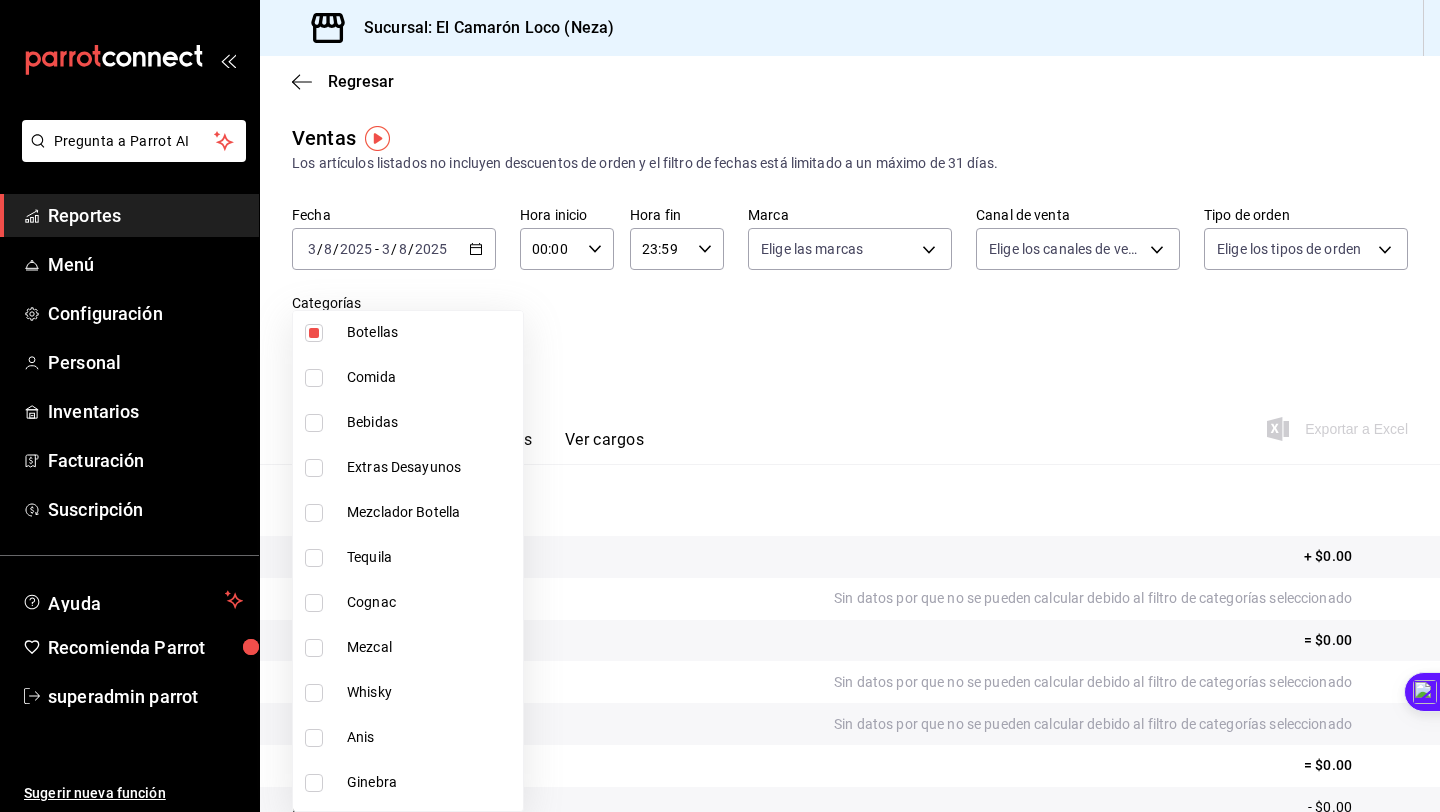 scroll, scrollTop: 174, scrollLeft: 0, axis: vertical 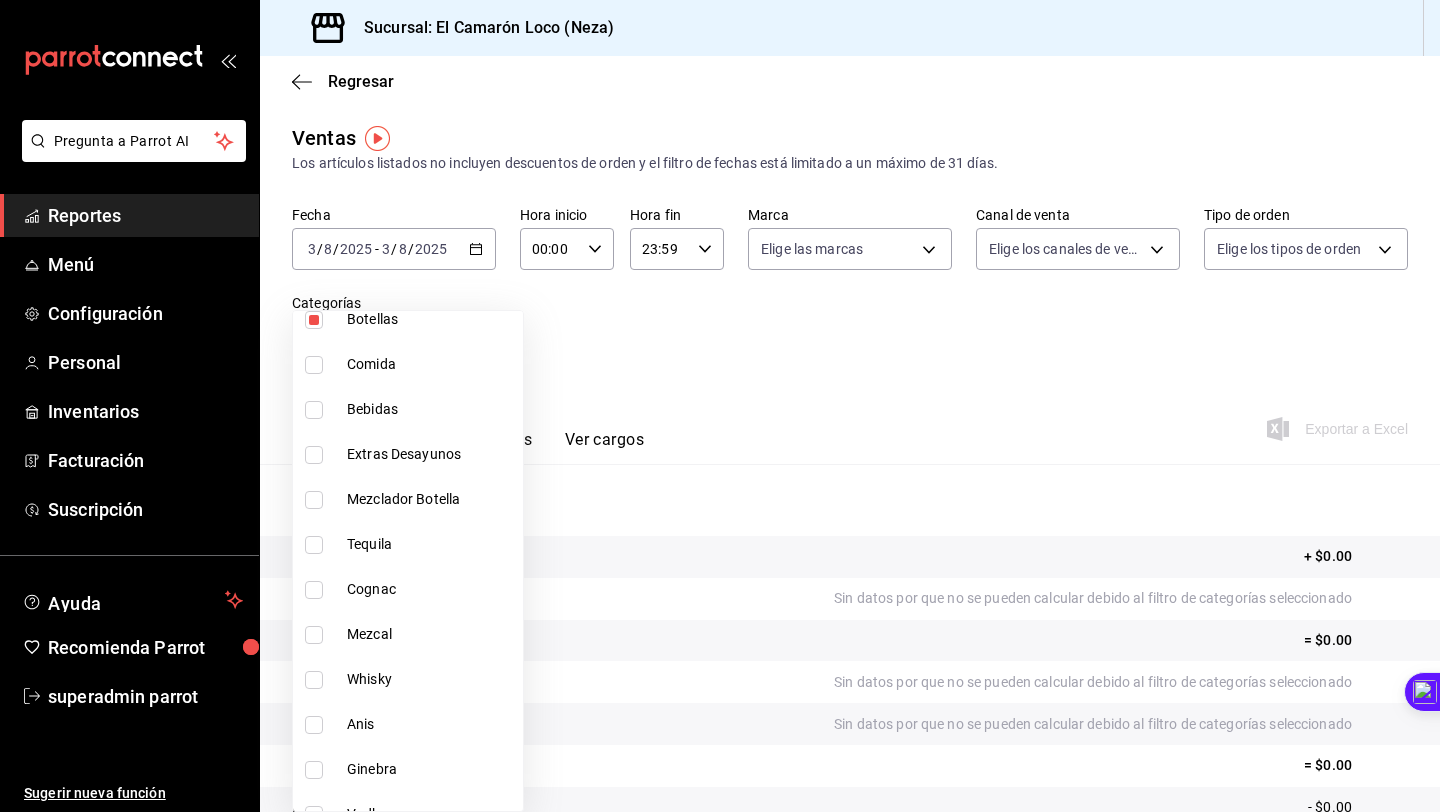 click on "Tequila" at bounding box center [431, 544] 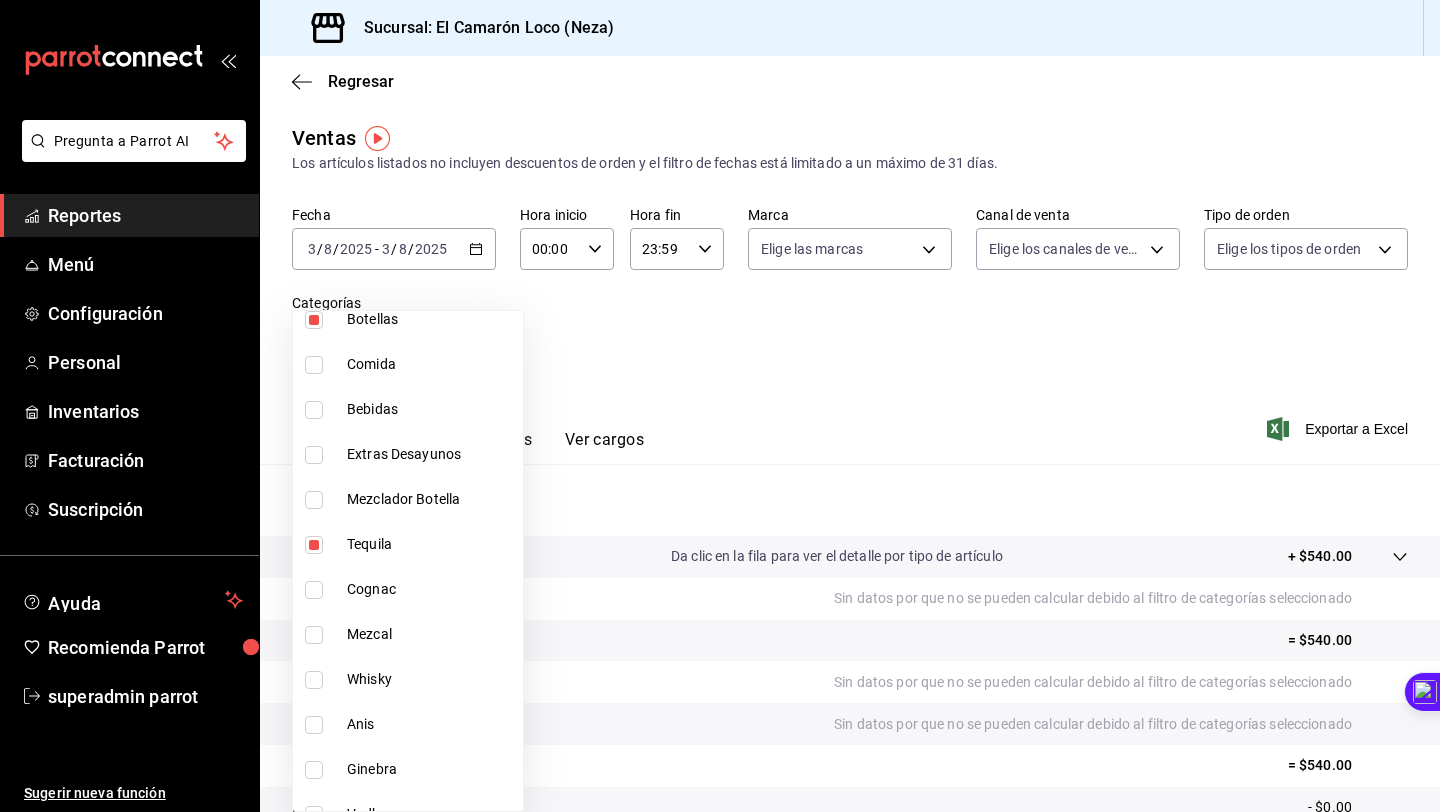 click on "Cognac" at bounding box center (408, 589) 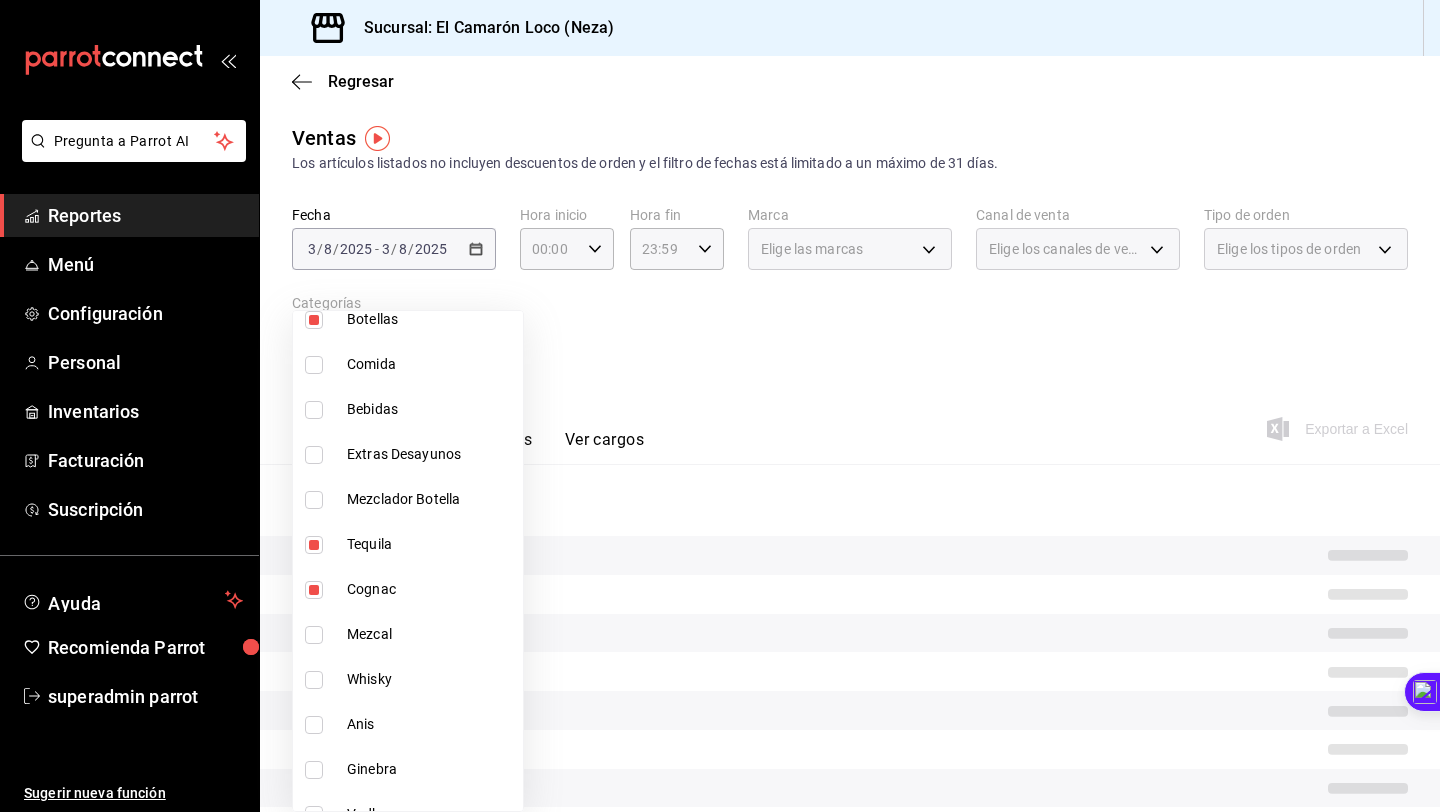 click on "Mezcal" at bounding box center [408, 634] 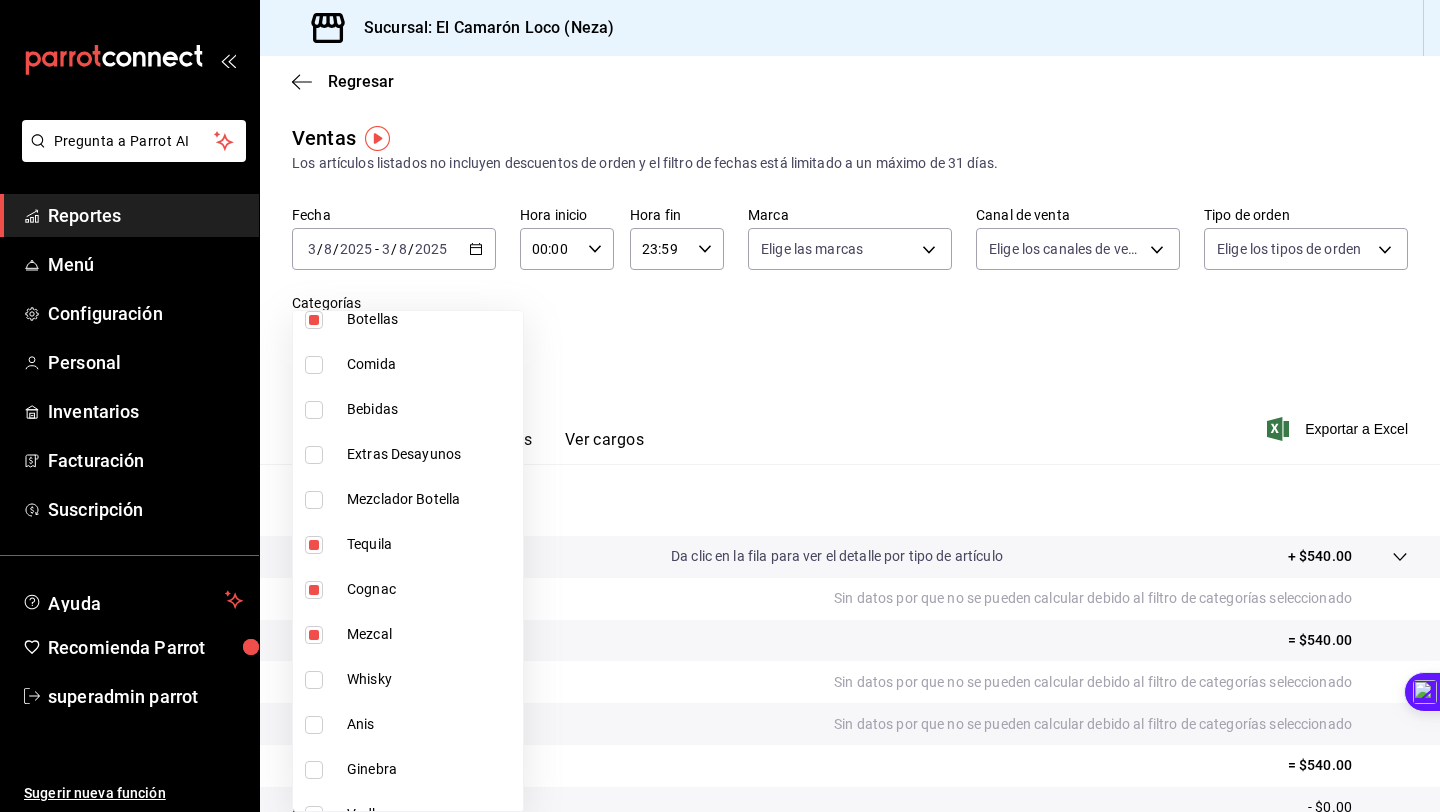 click on "Anis" at bounding box center [408, 724] 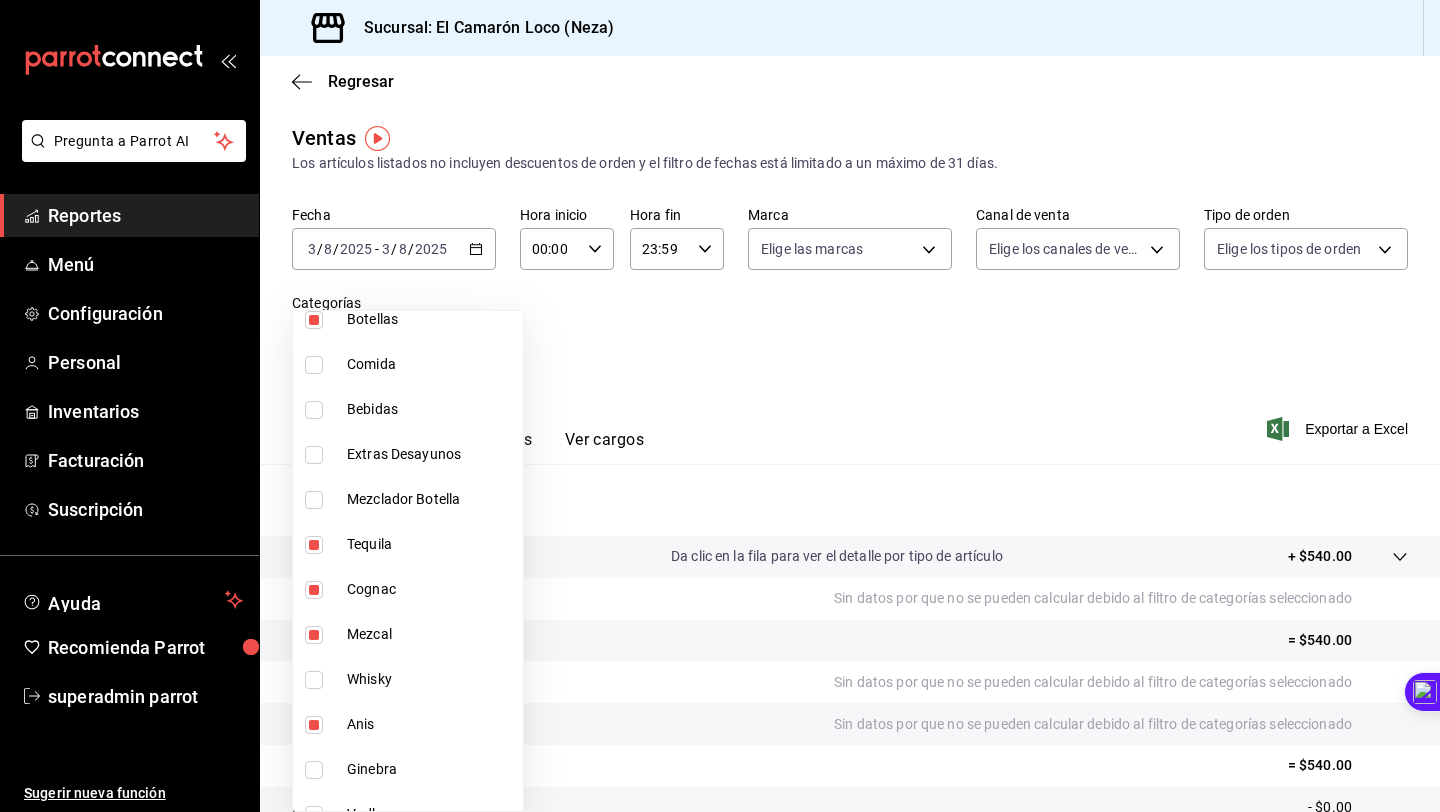 click on "Whisky" at bounding box center (431, 679) 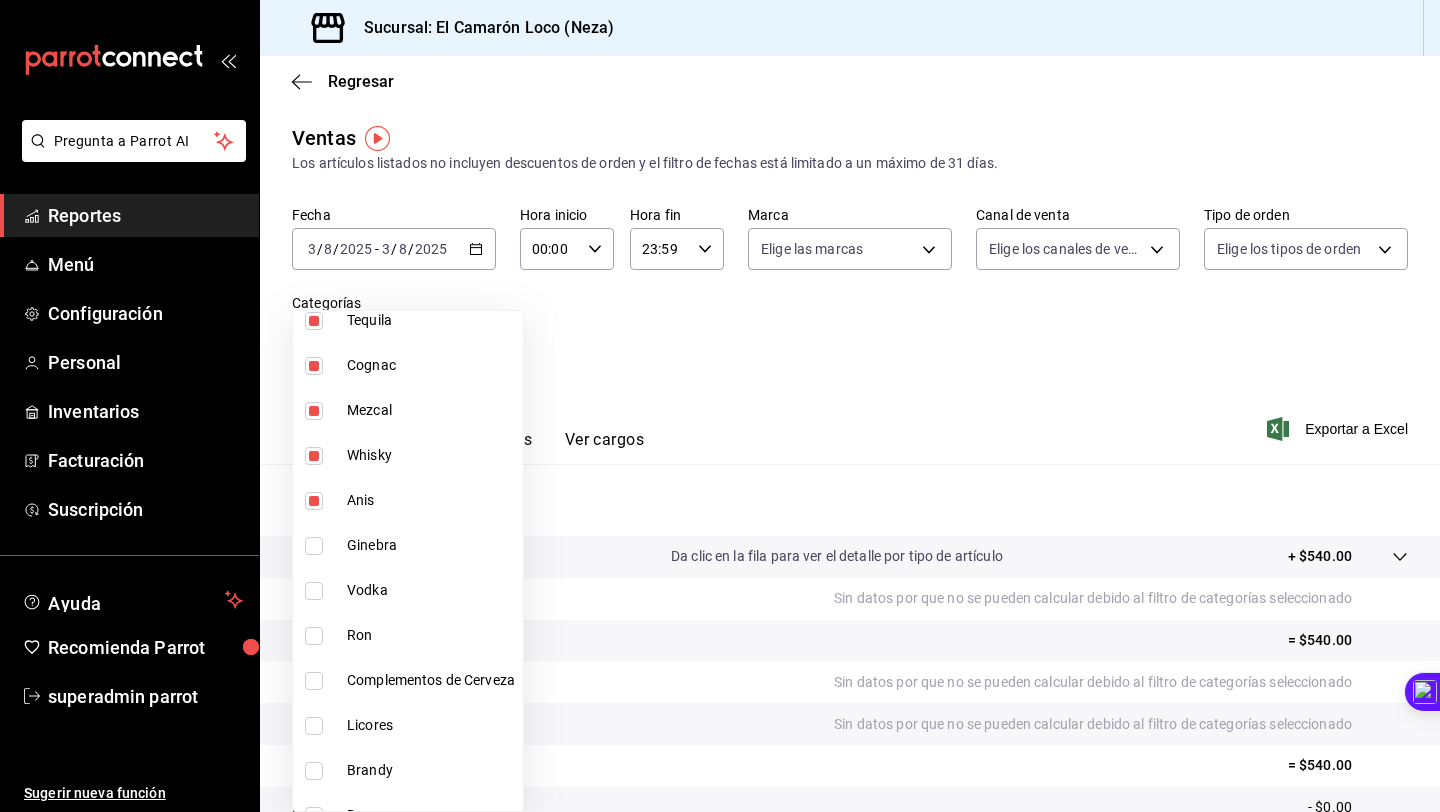 scroll, scrollTop: 400, scrollLeft: 0, axis: vertical 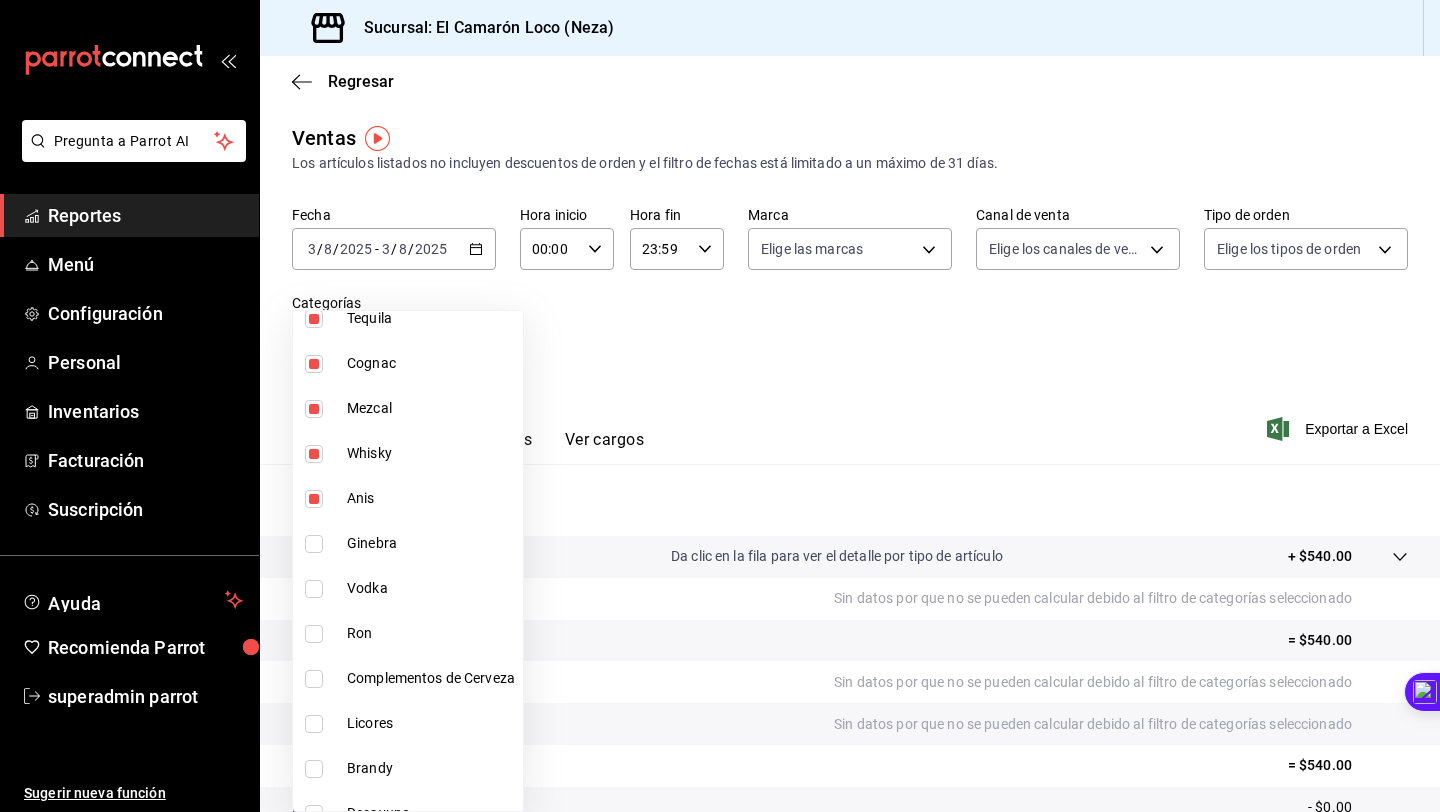 click on "Ginebra" at bounding box center (431, 543) 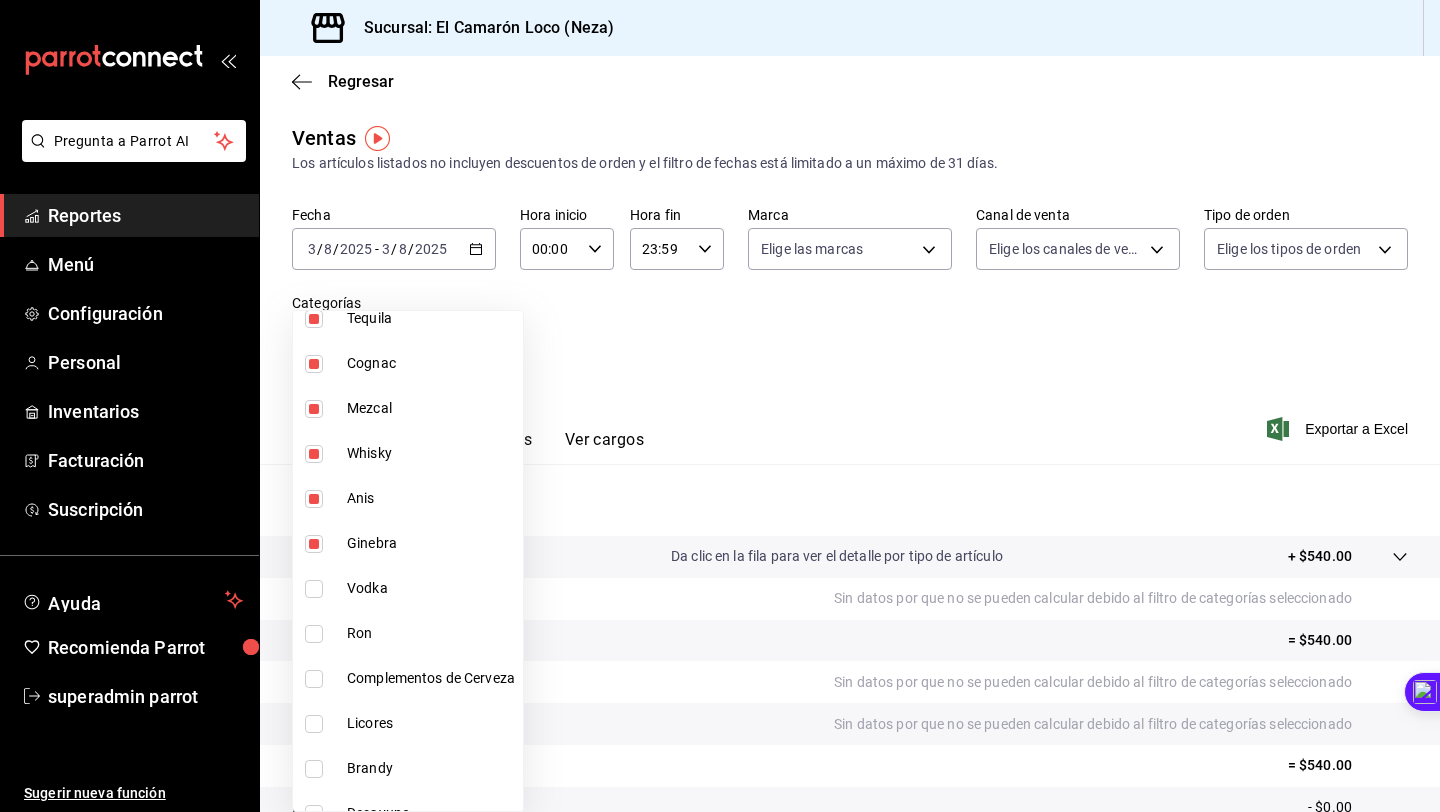 click on "Vodka" at bounding box center (408, 588) 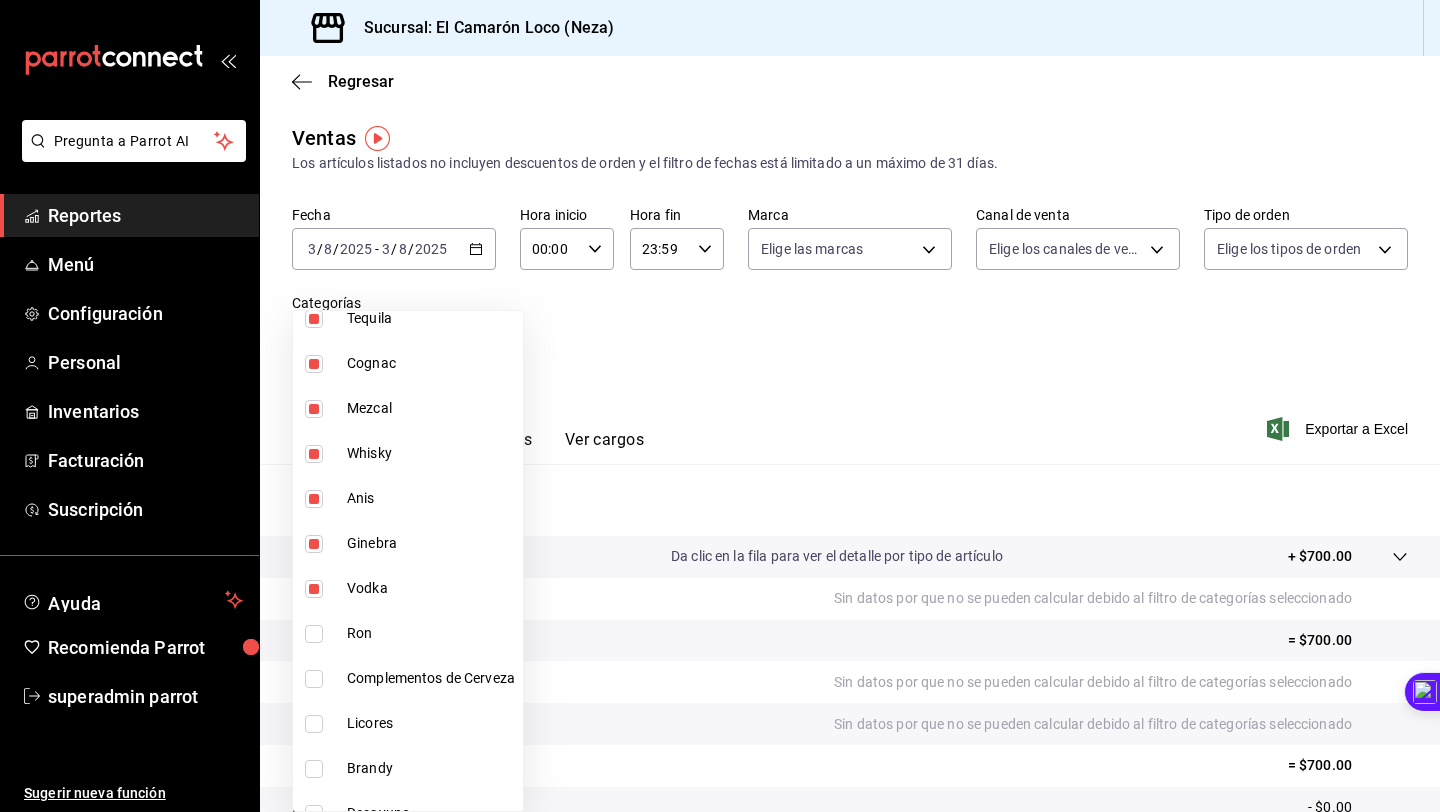 click on "Ron" at bounding box center [431, 633] 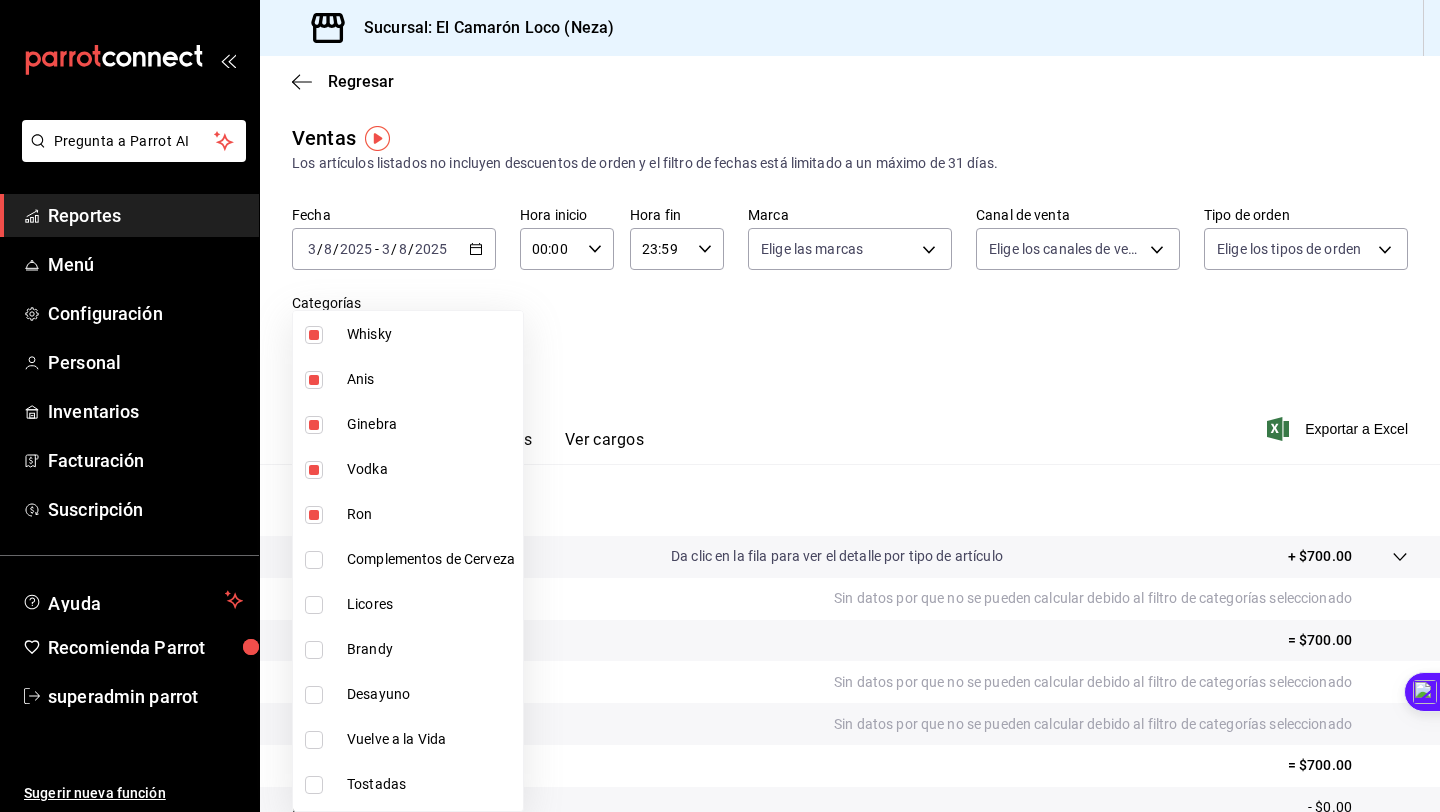 scroll, scrollTop: 541, scrollLeft: 0, axis: vertical 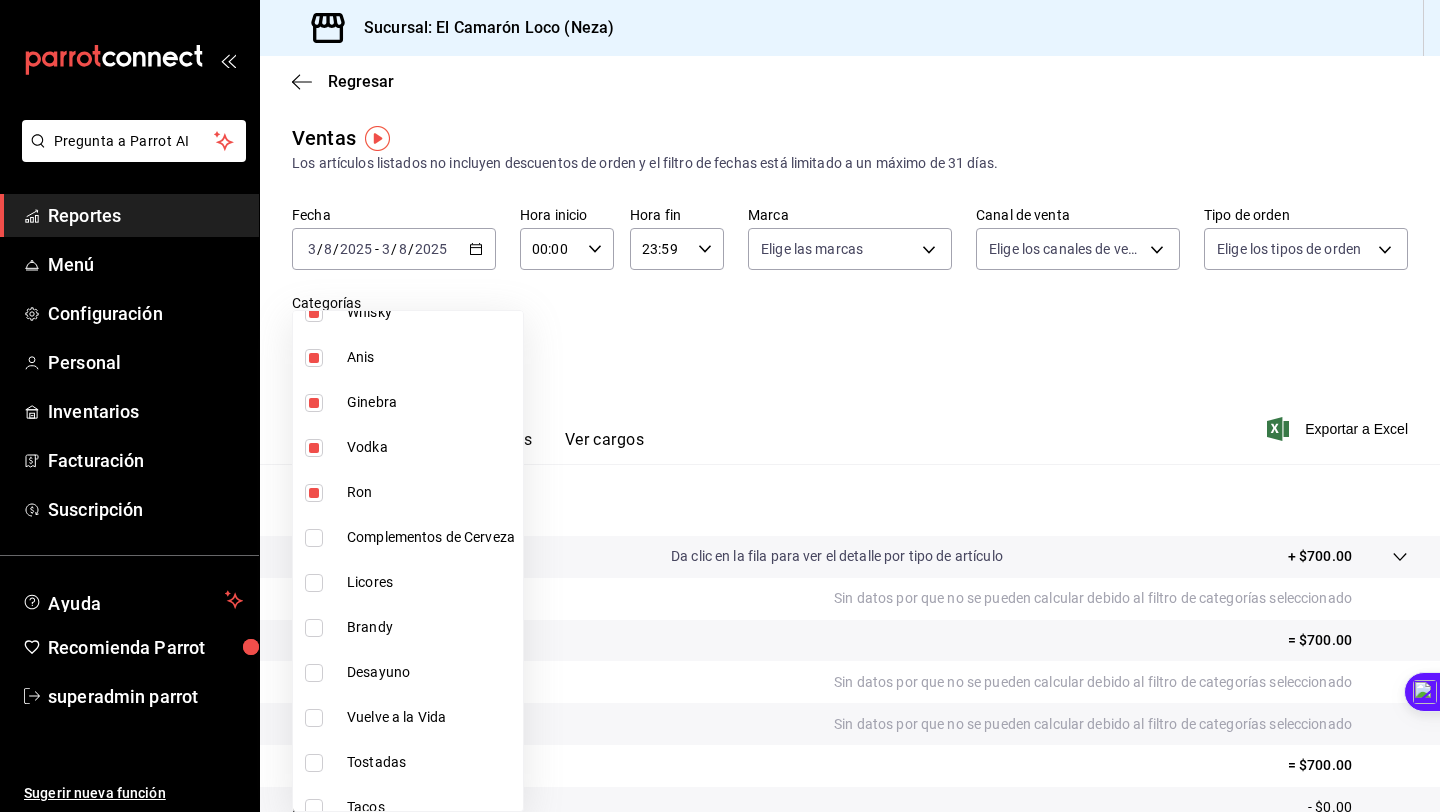 click on "Licores" at bounding box center (431, 582) 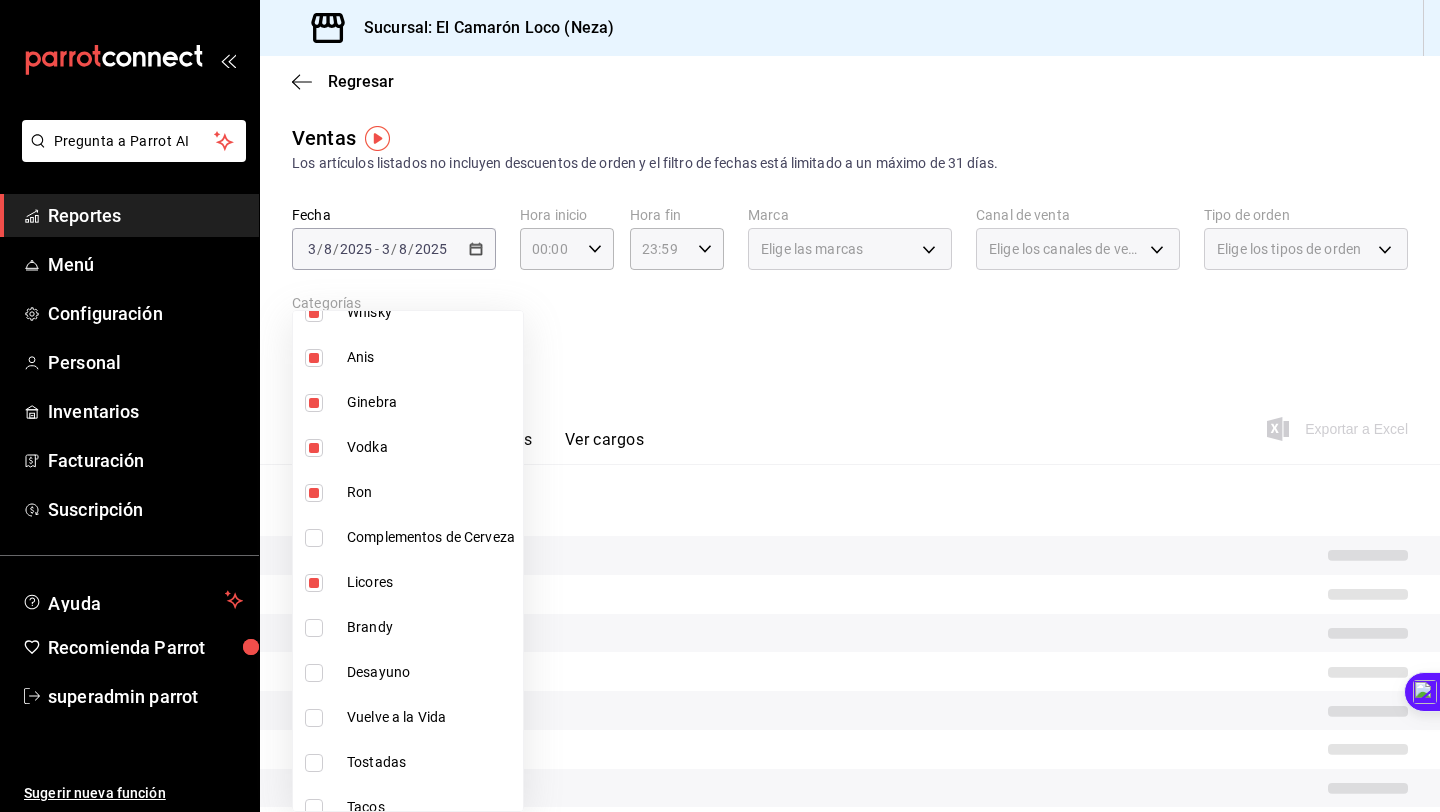 click on "Brandy" at bounding box center (408, 627) 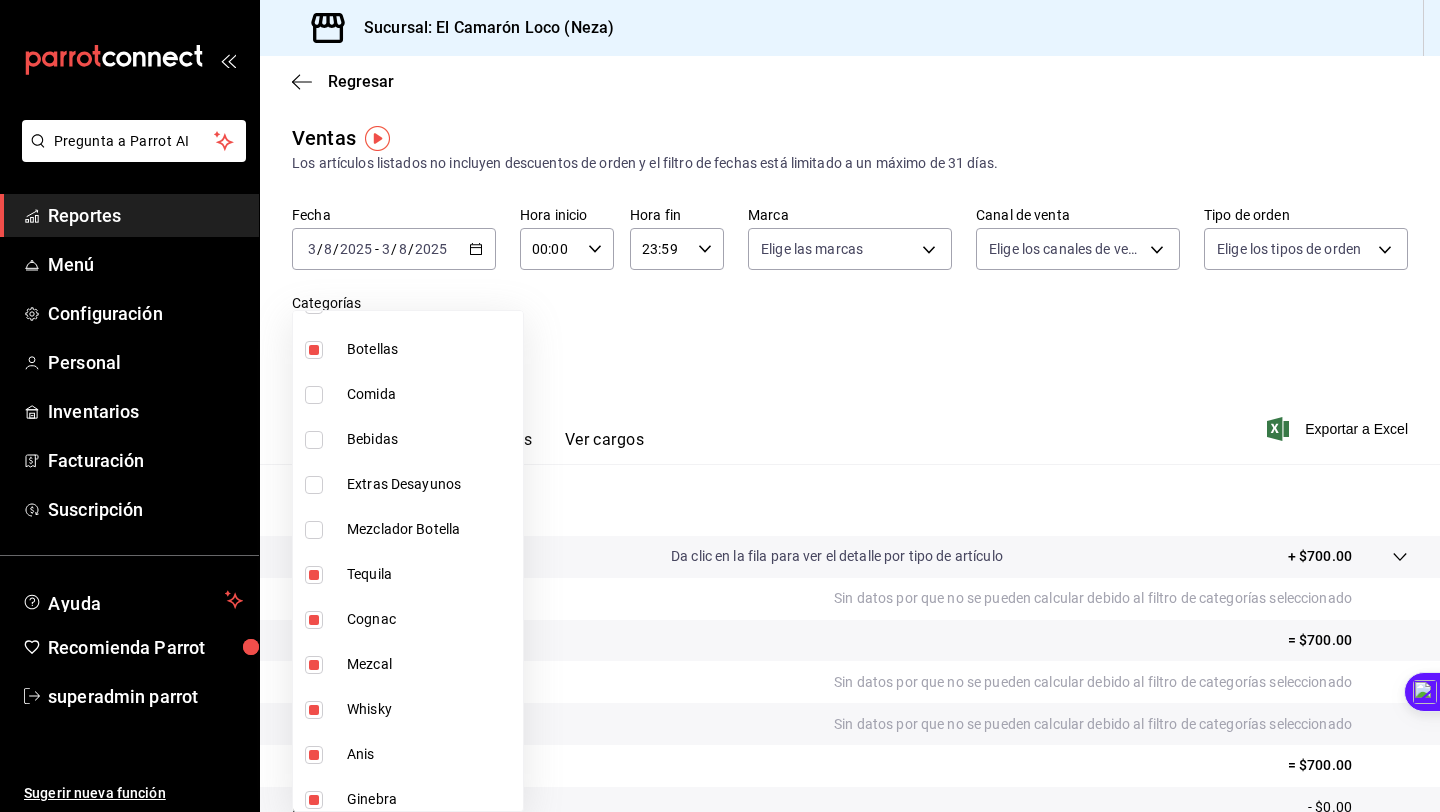 scroll, scrollTop: 146, scrollLeft: 0, axis: vertical 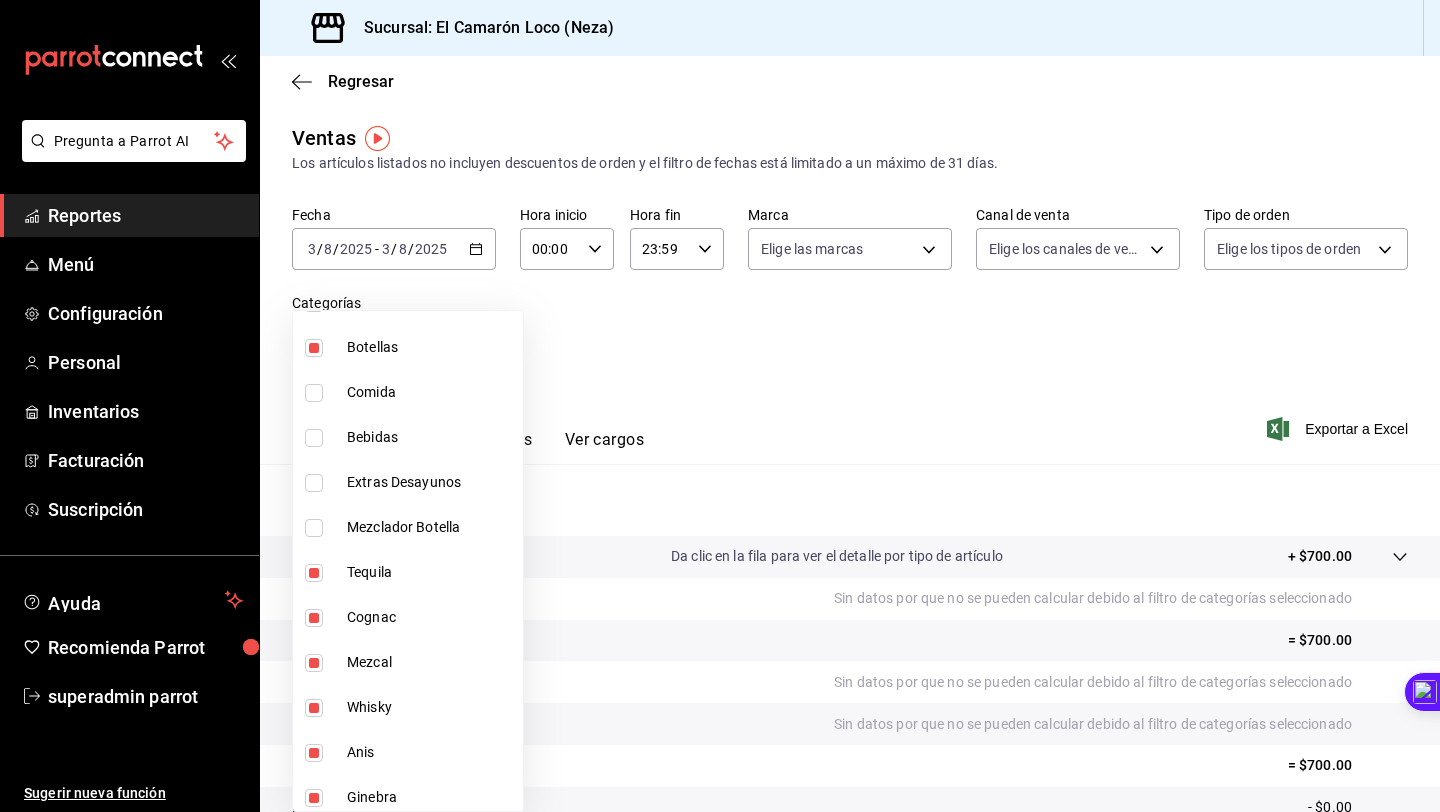 click on "Bebidas" at bounding box center [408, 437] 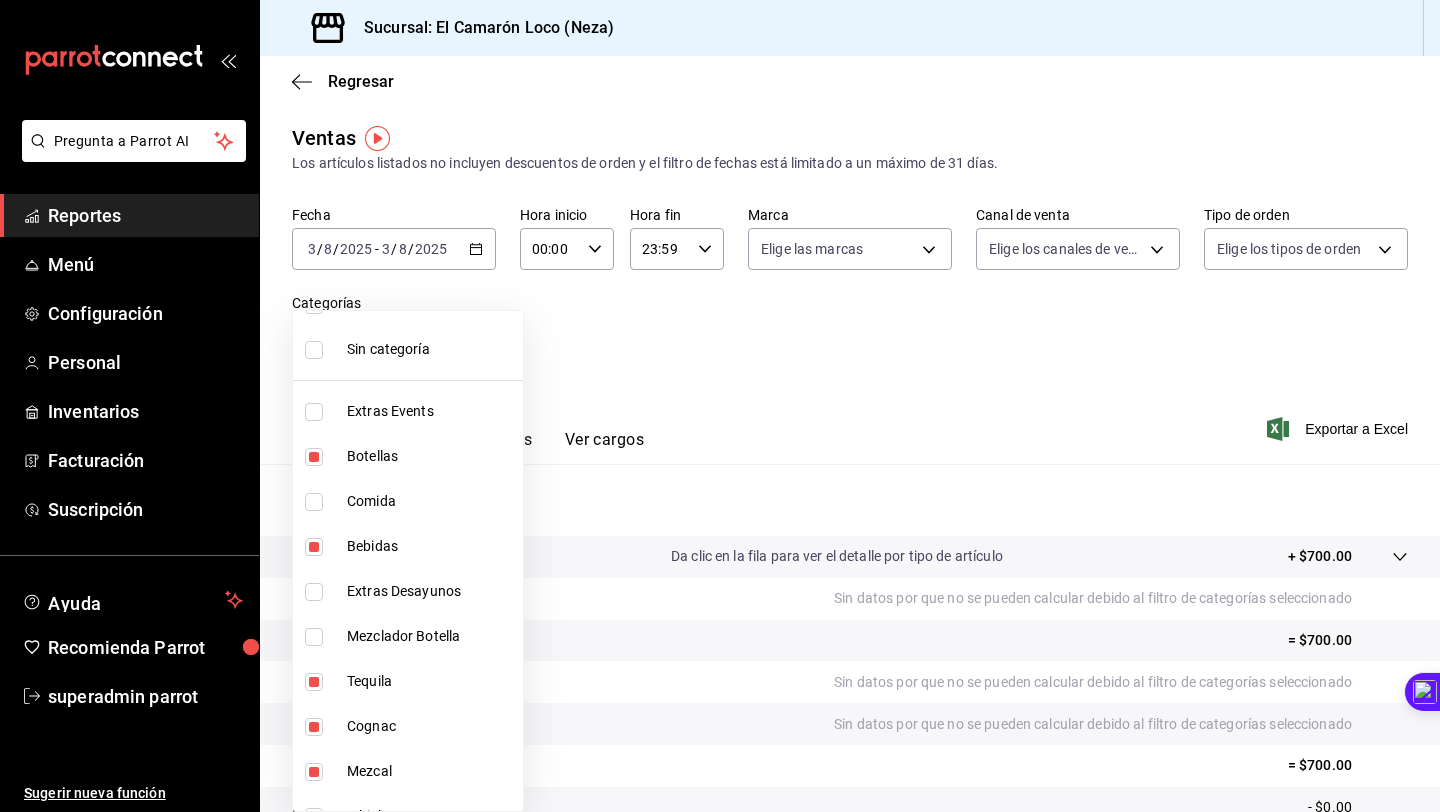 scroll, scrollTop: 0, scrollLeft: 0, axis: both 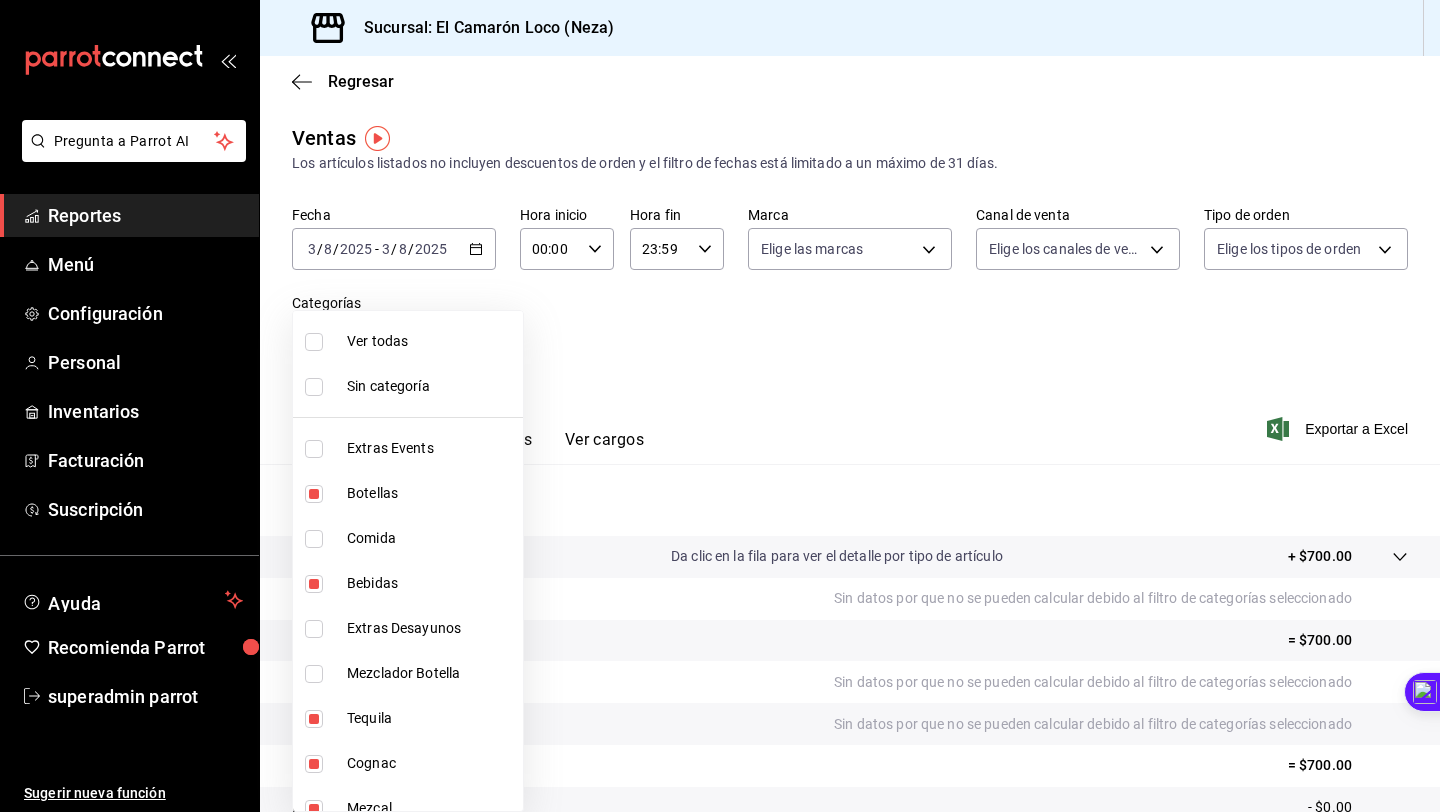 click on "Bebidas" at bounding box center [431, 583] 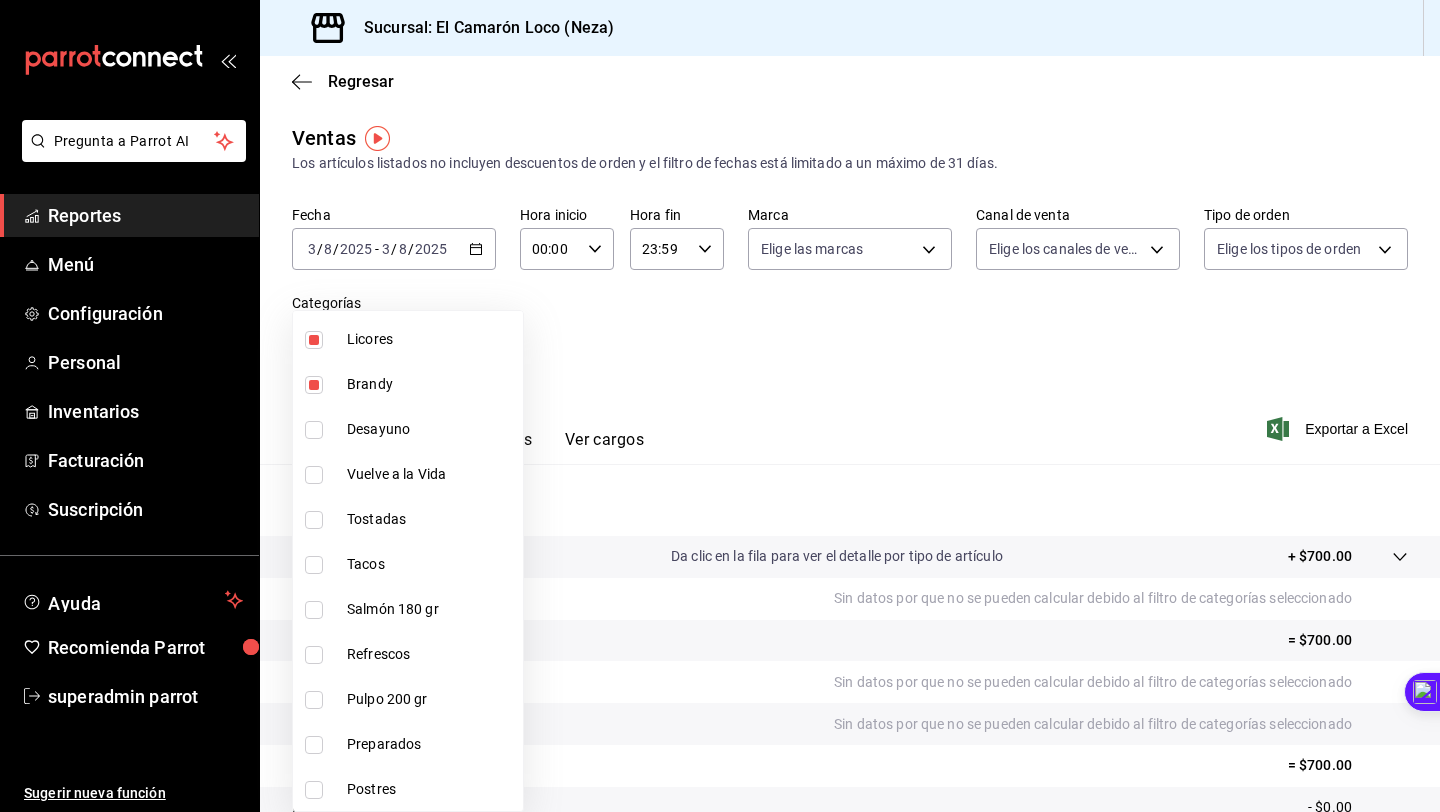scroll, scrollTop: 786, scrollLeft: 0, axis: vertical 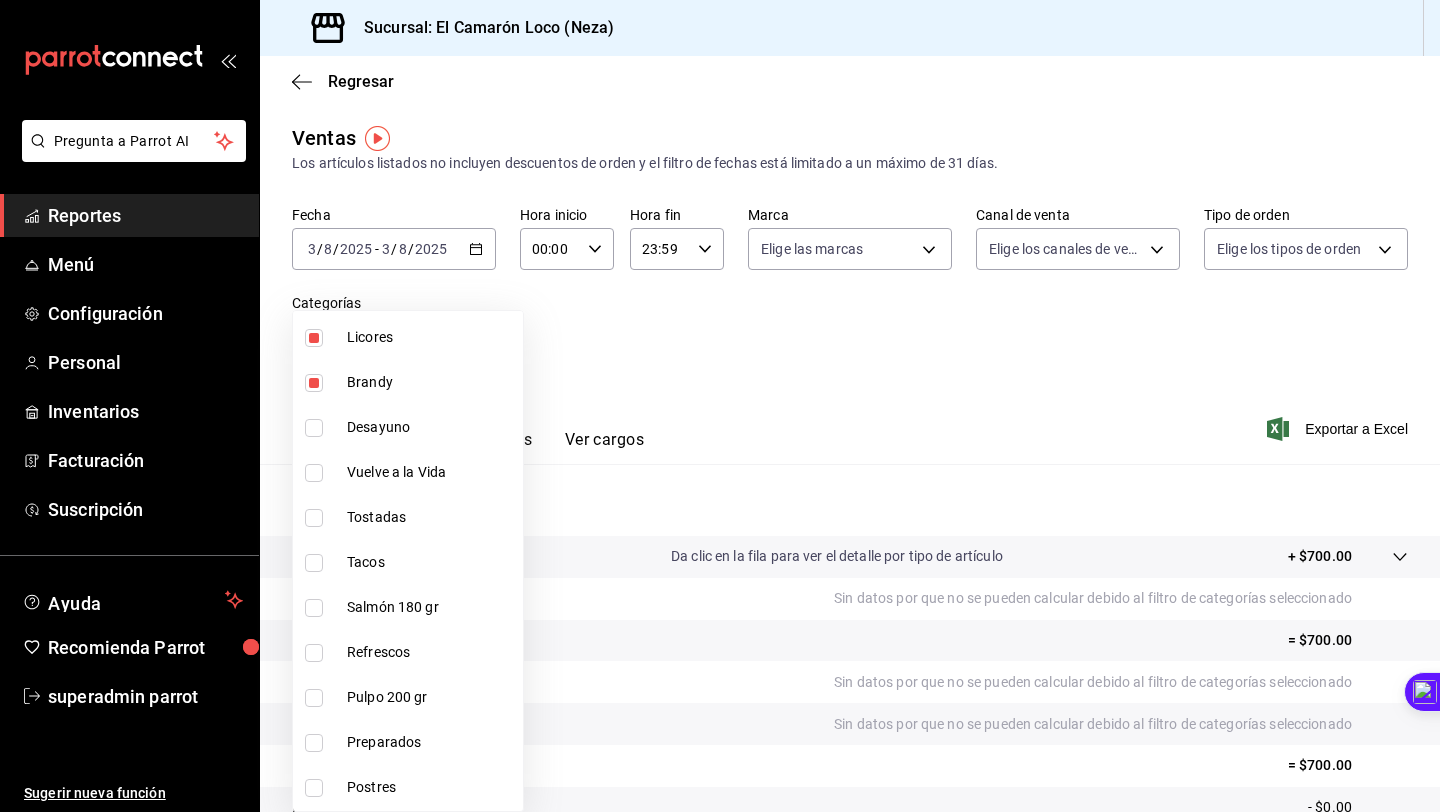click on "Refrescos" at bounding box center [431, 652] 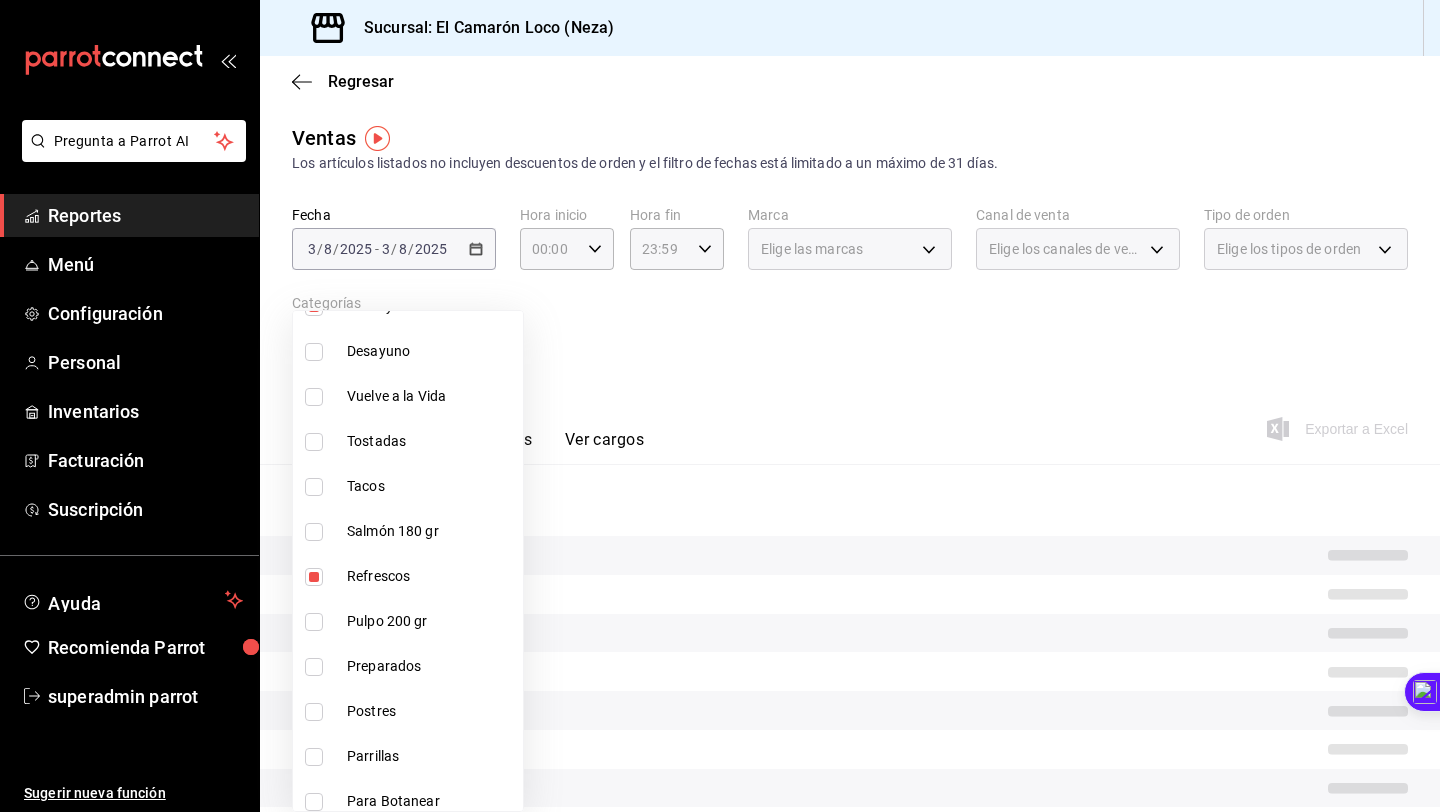 scroll, scrollTop: 882, scrollLeft: 0, axis: vertical 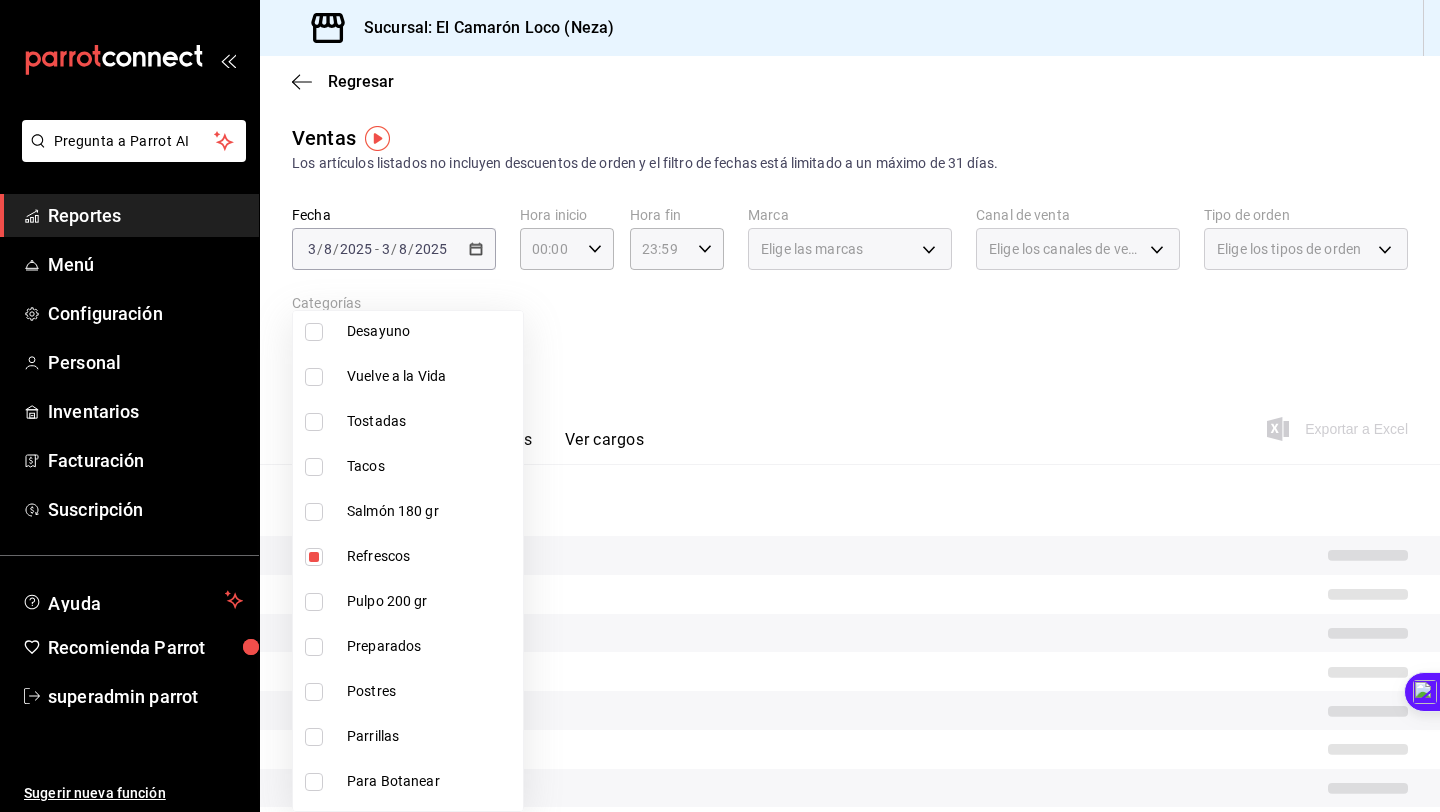 click on "Preparados" at bounding box center (431, 646) 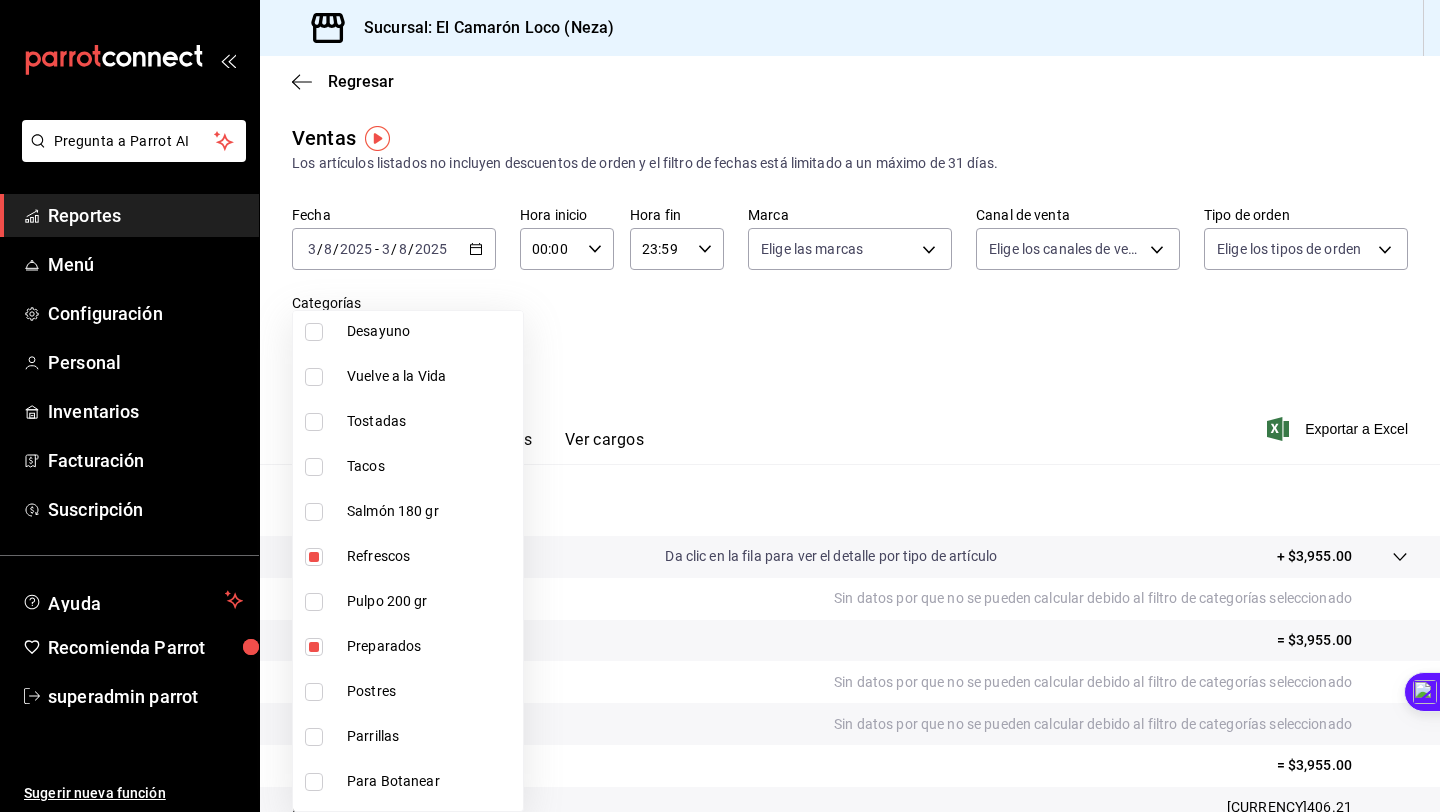 click at bounding box center (720, 406) 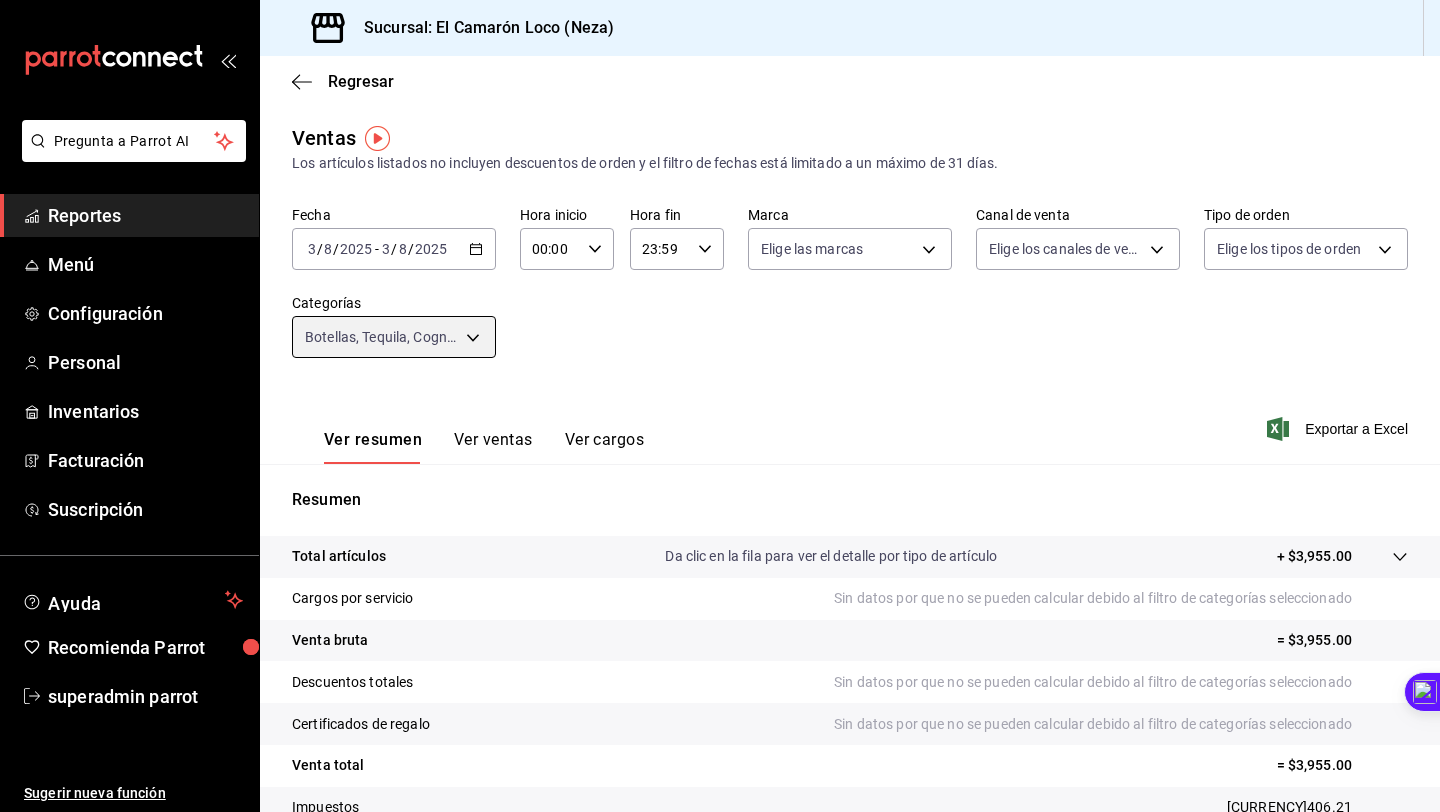 scroll, scrollTop: 146, scrollLeft: 0, axis: vertical 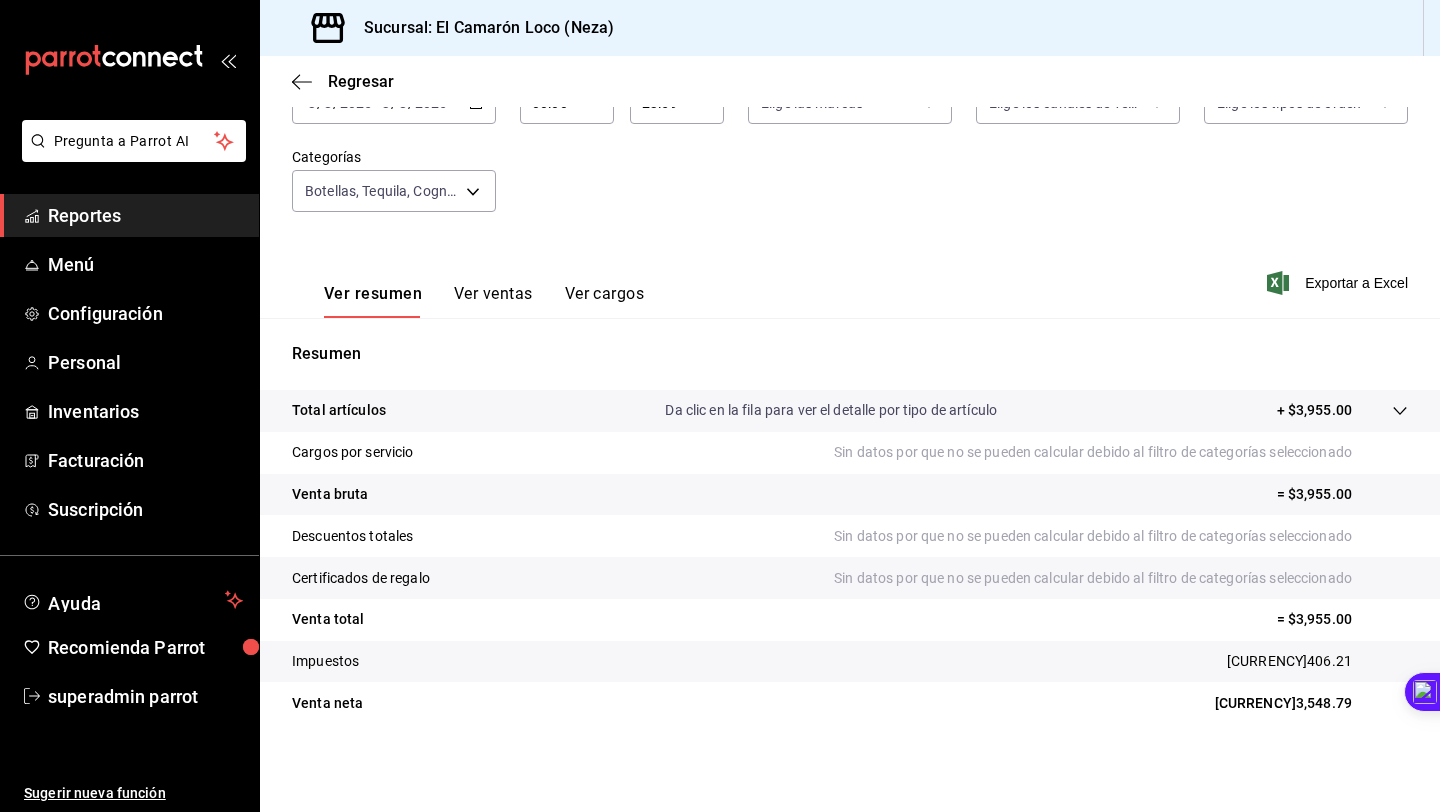 click on "Ver ventas" at bounding box center (493, 301) 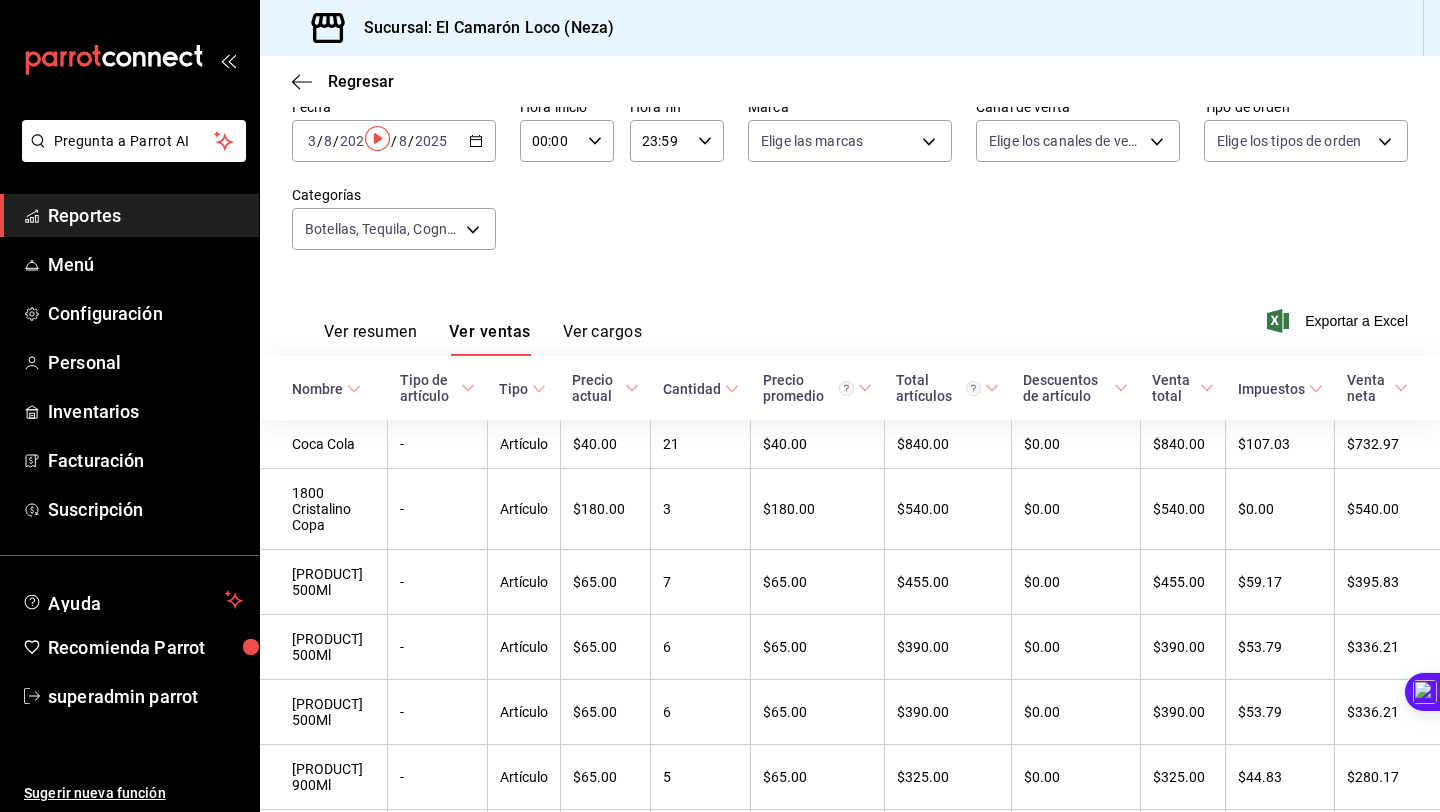 scroll, scrollTop: 0, scrollLeft: 0, axis: both 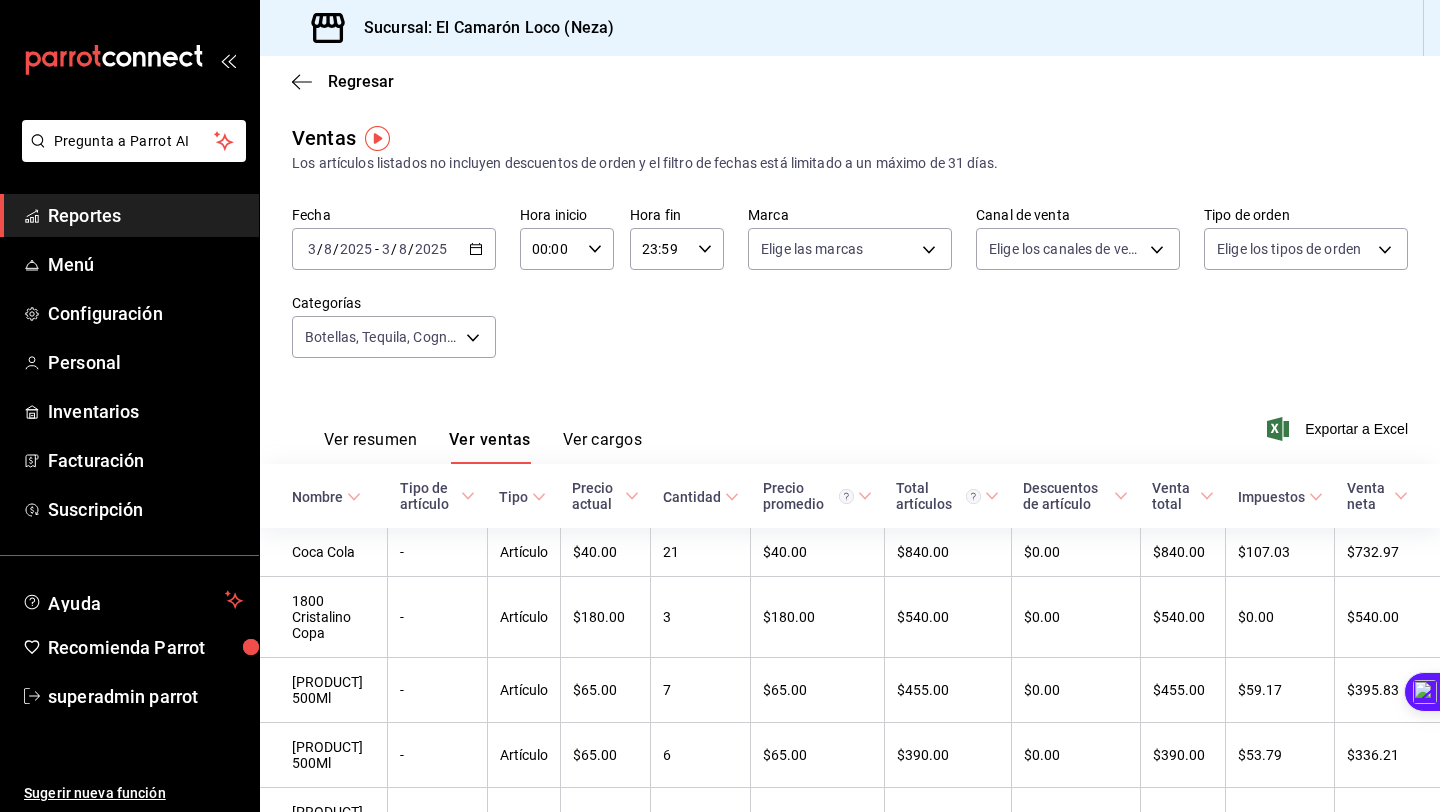 click on "3" at bounding box center [386, 249] 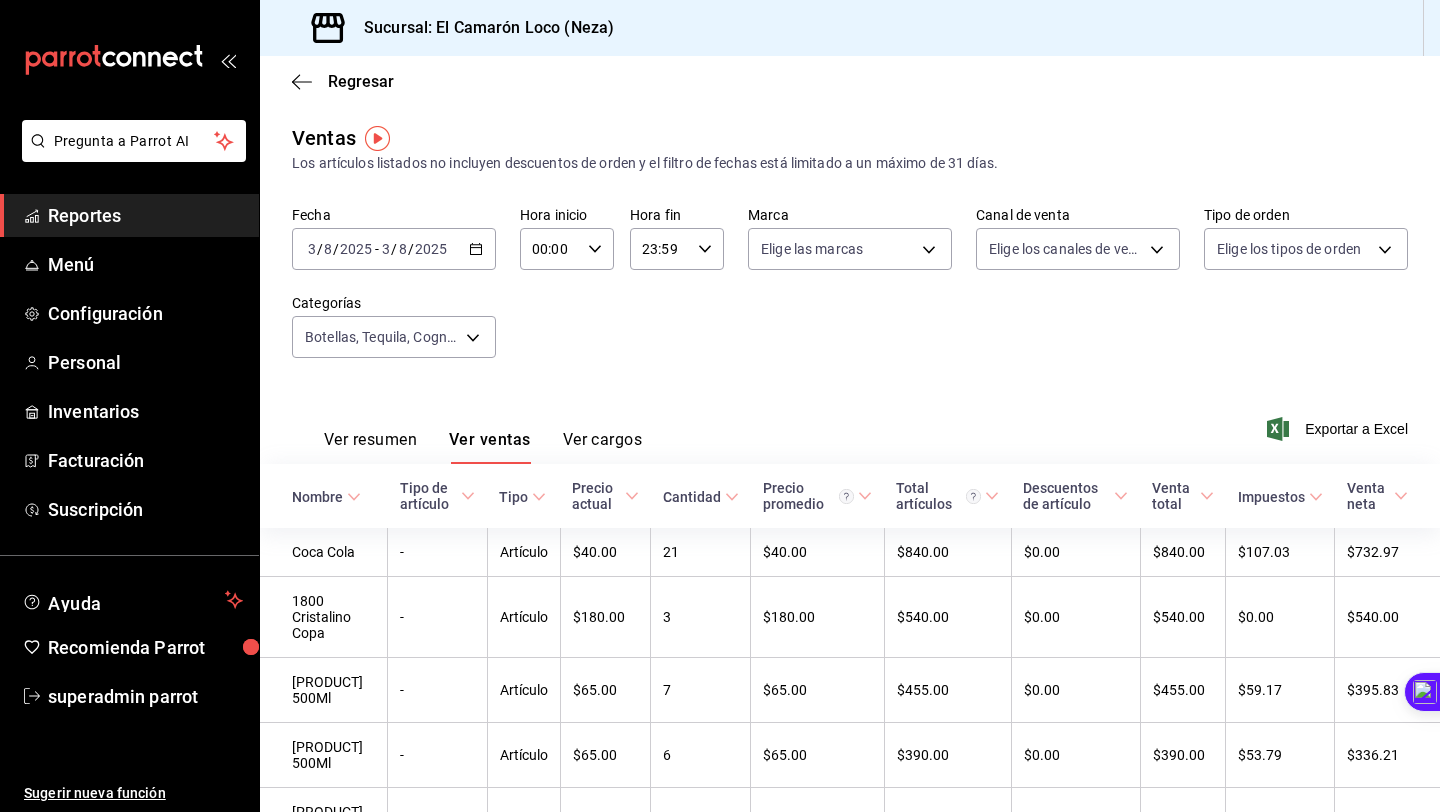 click on "2025-08-03 3 / 8 / 2025 - 2025-08-03 3 / 8 / 2025" at bounding box center [394, 249] 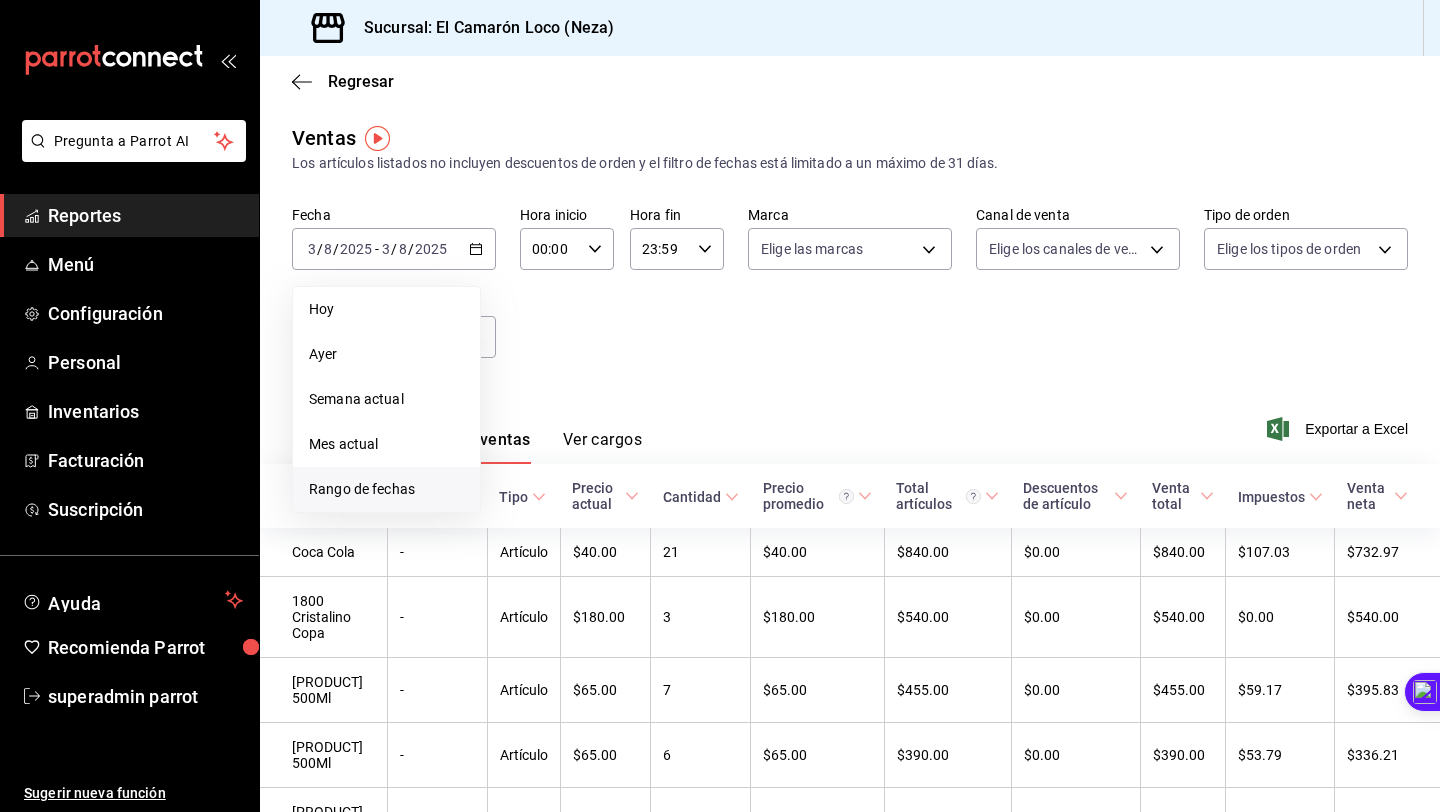 click on "Rango de fechas" at bounding box center [386, 489] 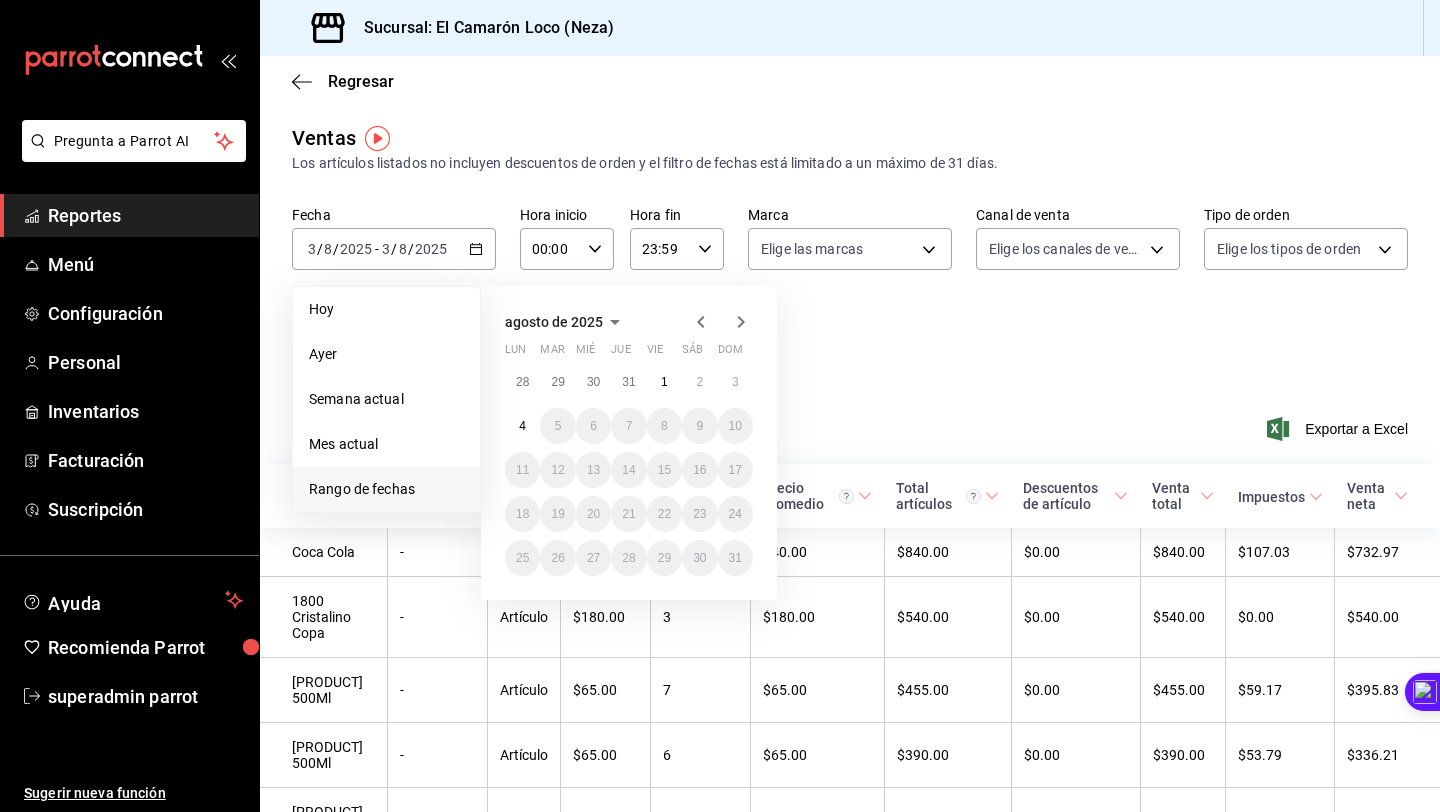 click on "agosto de 2025" at bounding box center (554, 322) 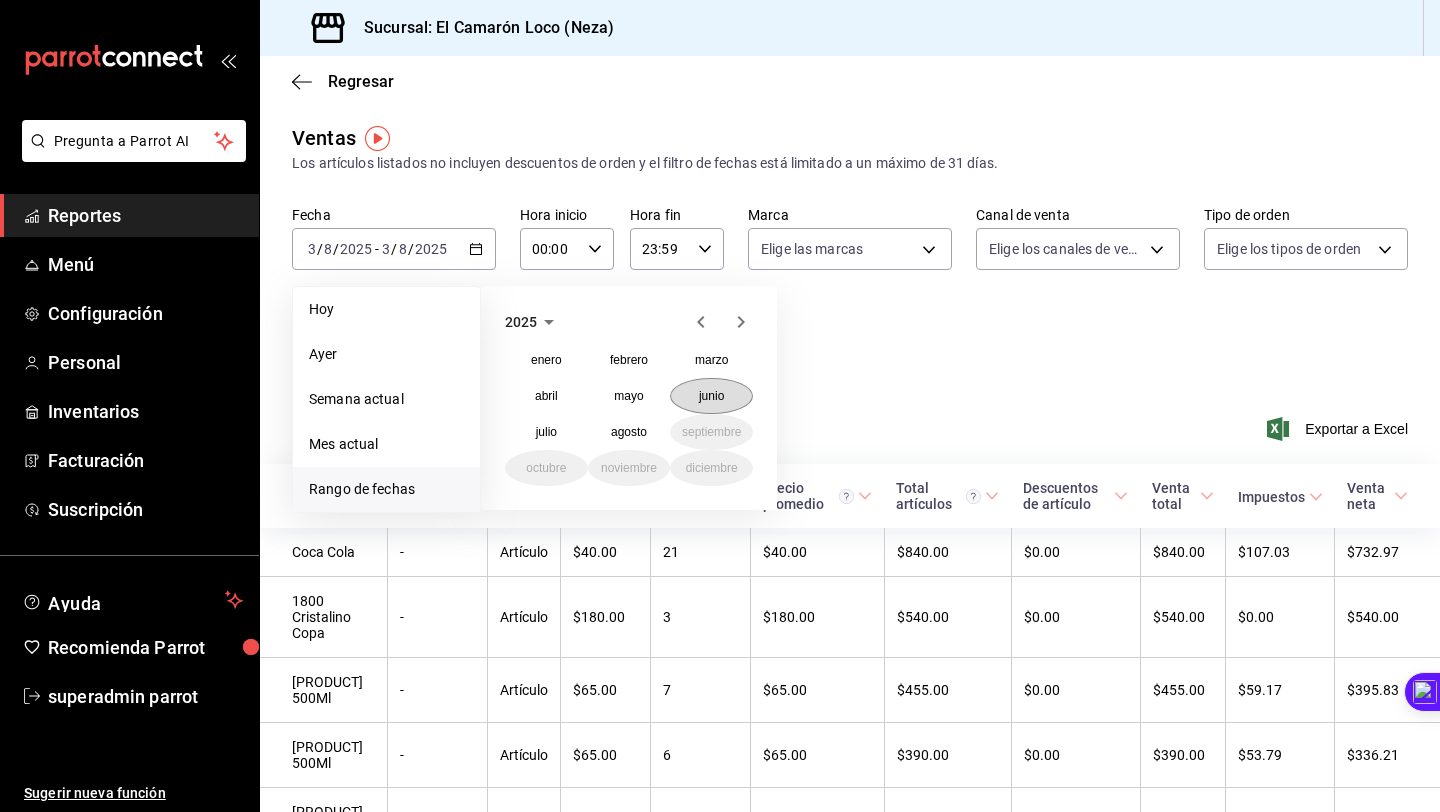 click on "junio" at bounding box center (711, 396) 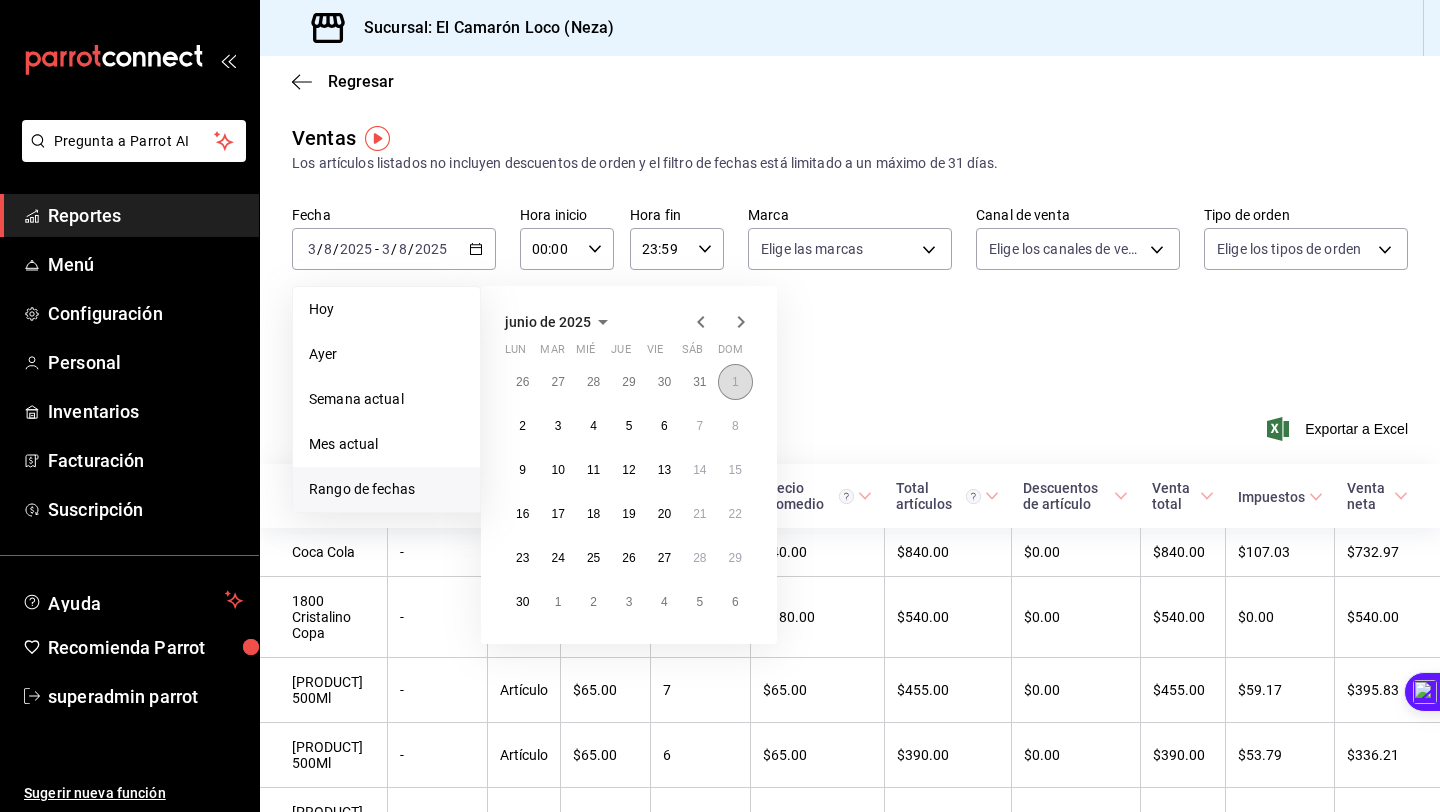 click on "1" at bounding box center (735, 382) 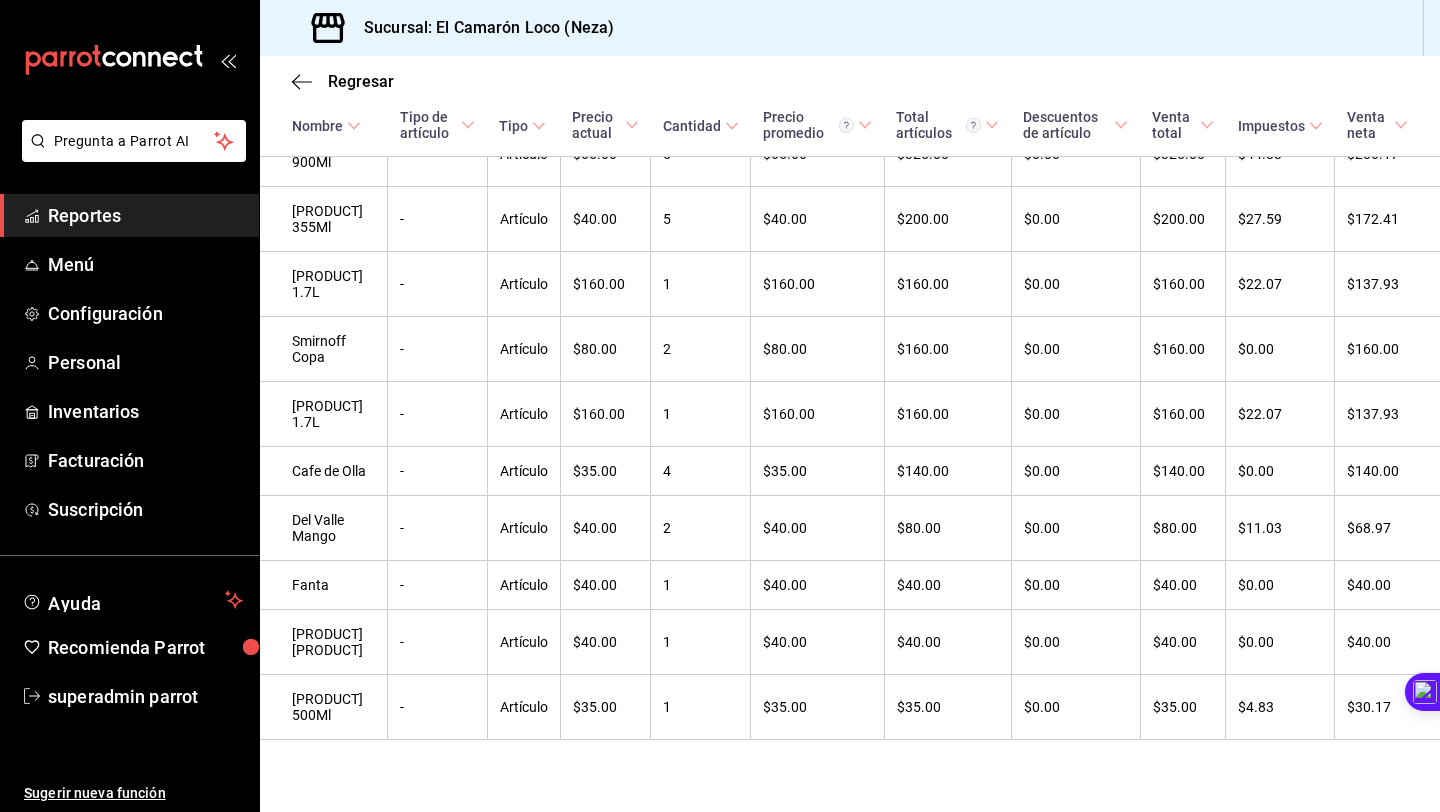 scroll, scrollTop: 0, scrollLeft: 0, axis: both 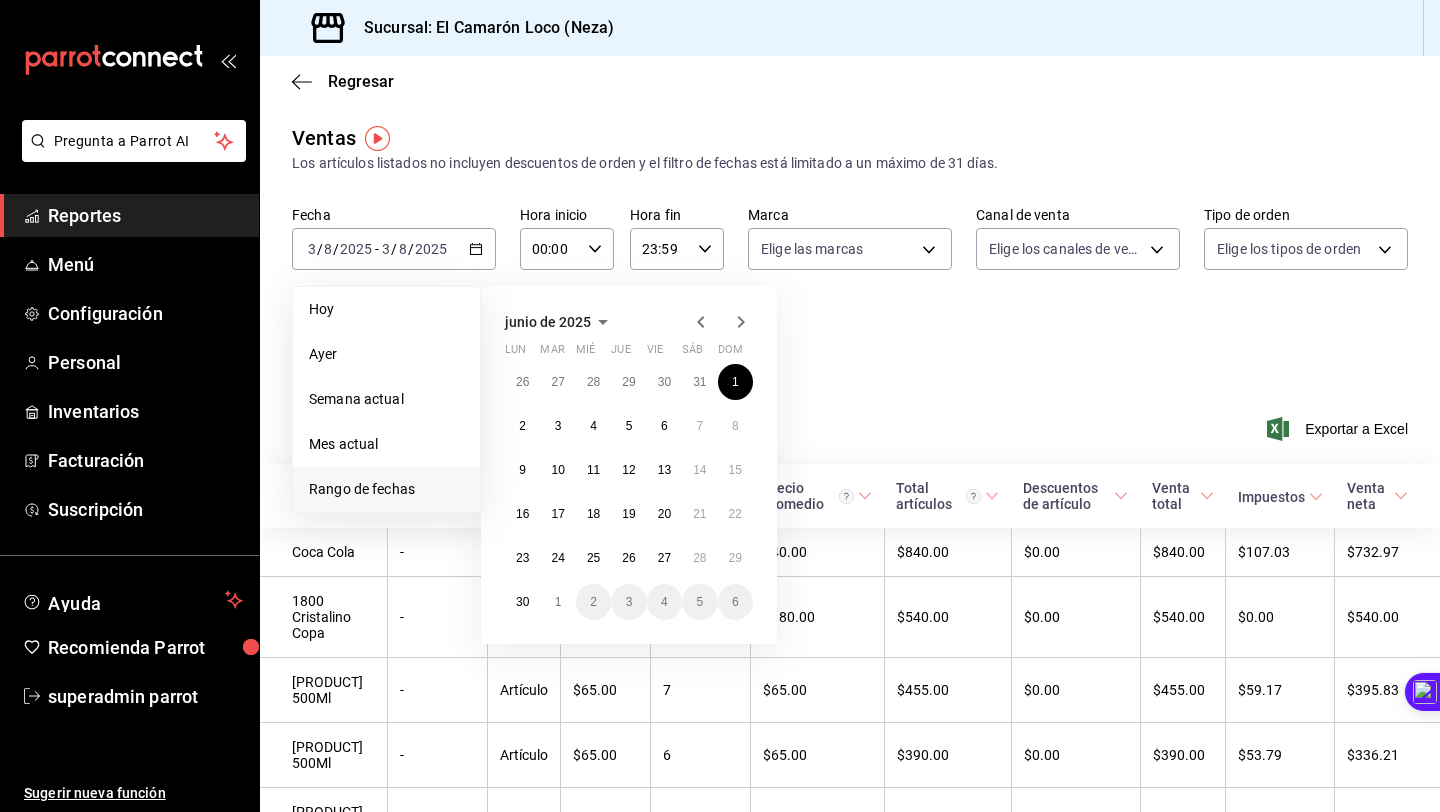 click 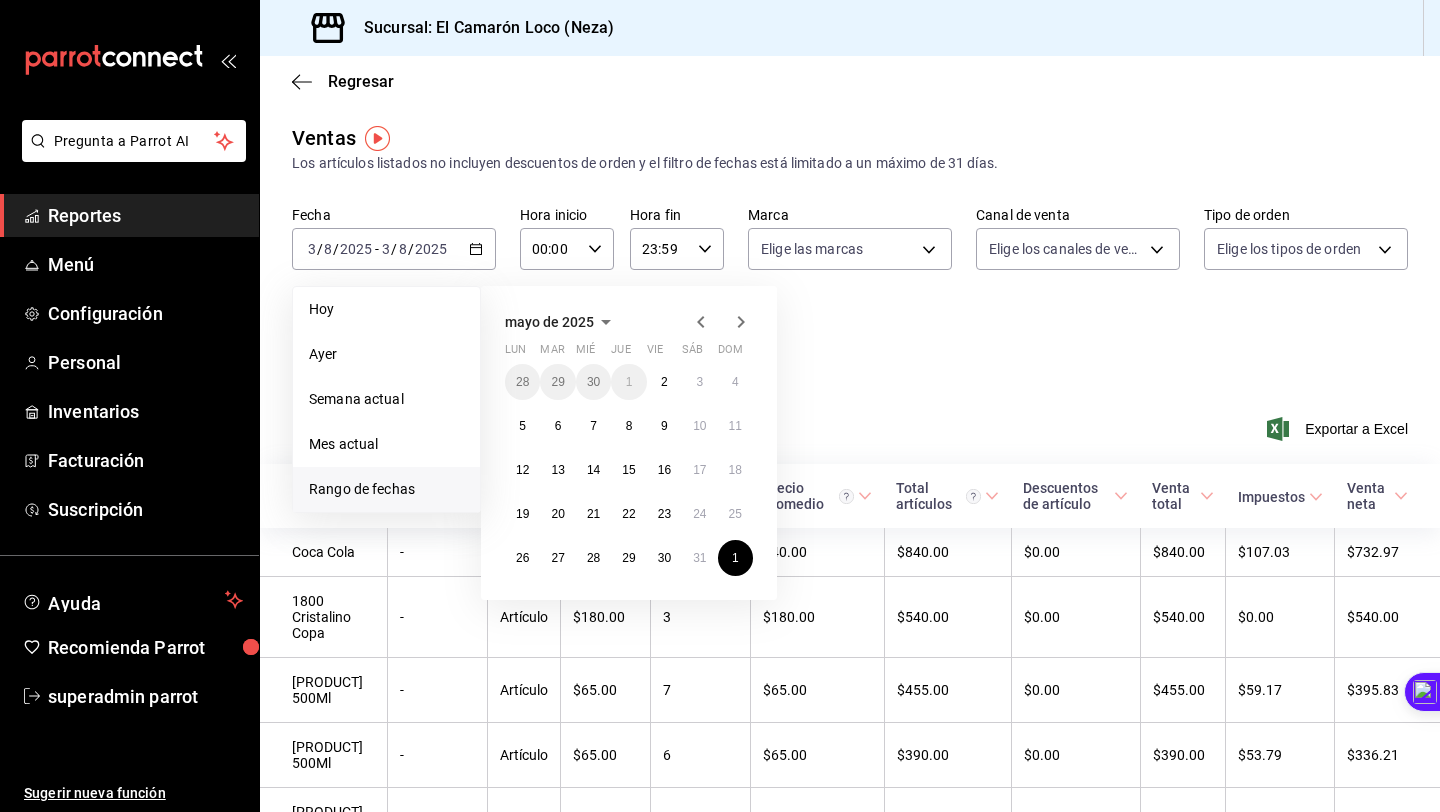 click on "mayo de 2025" at bounding box center [549, 322] 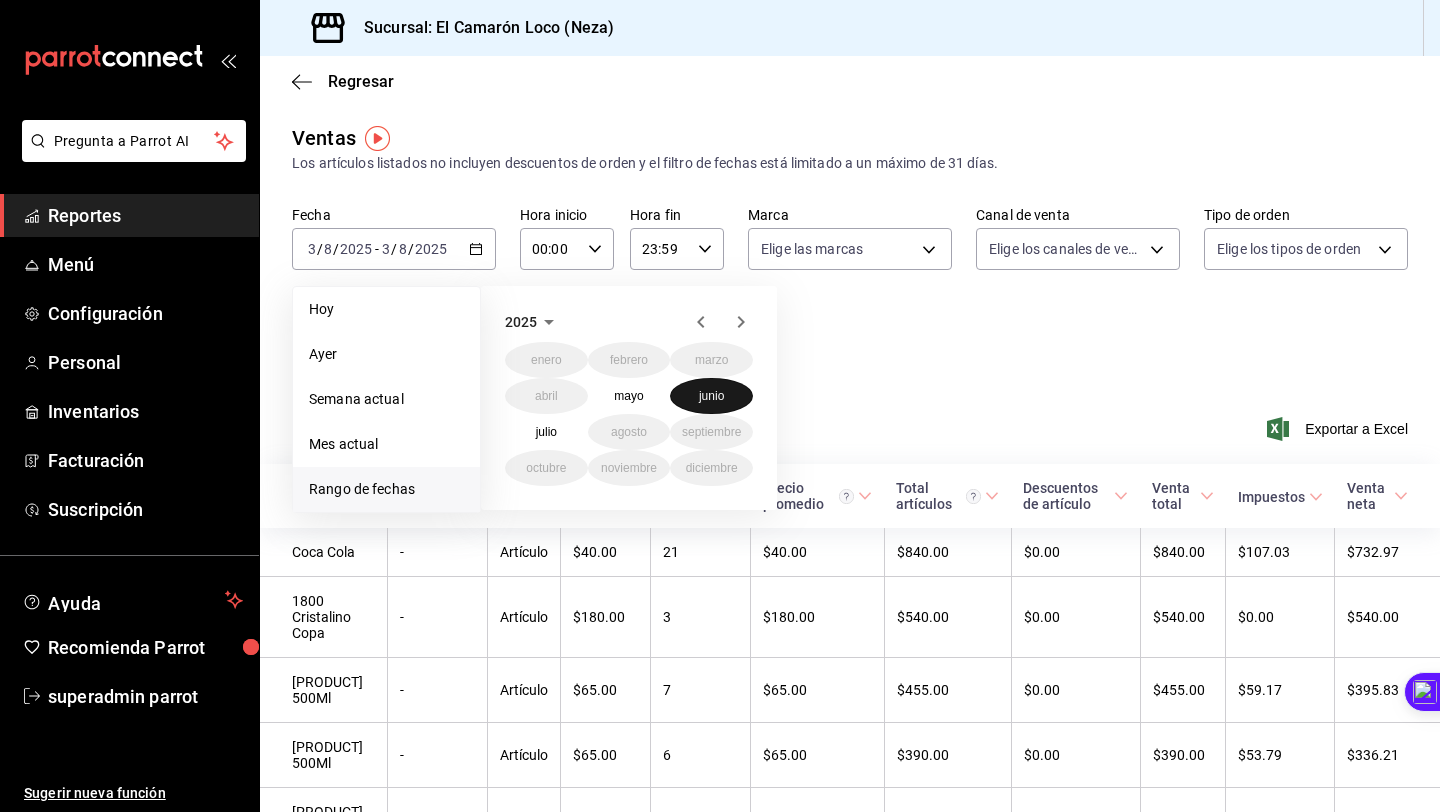 click on "junio" at bounding box center (711, 396) 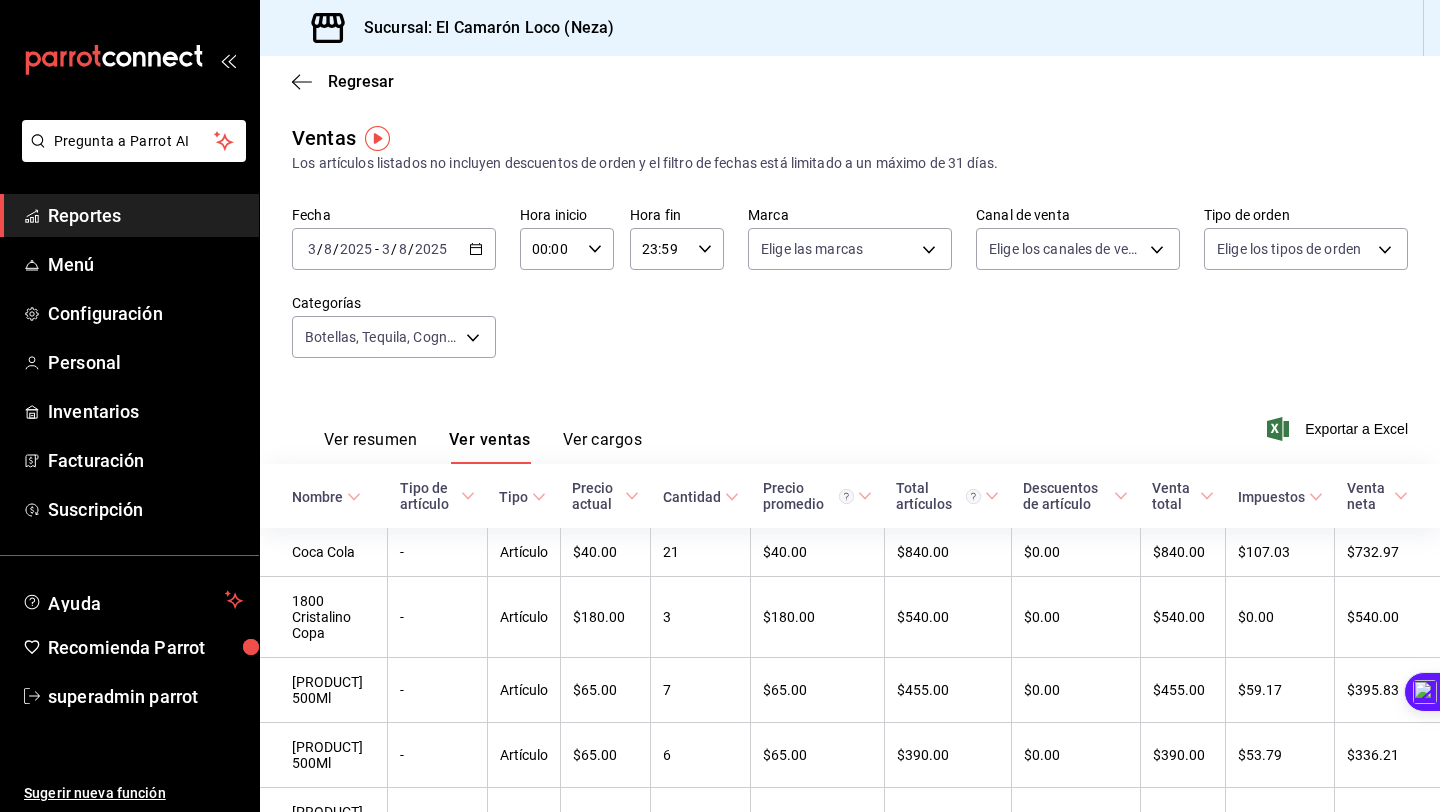 click on "23:59" at bounding box center (660, 249) 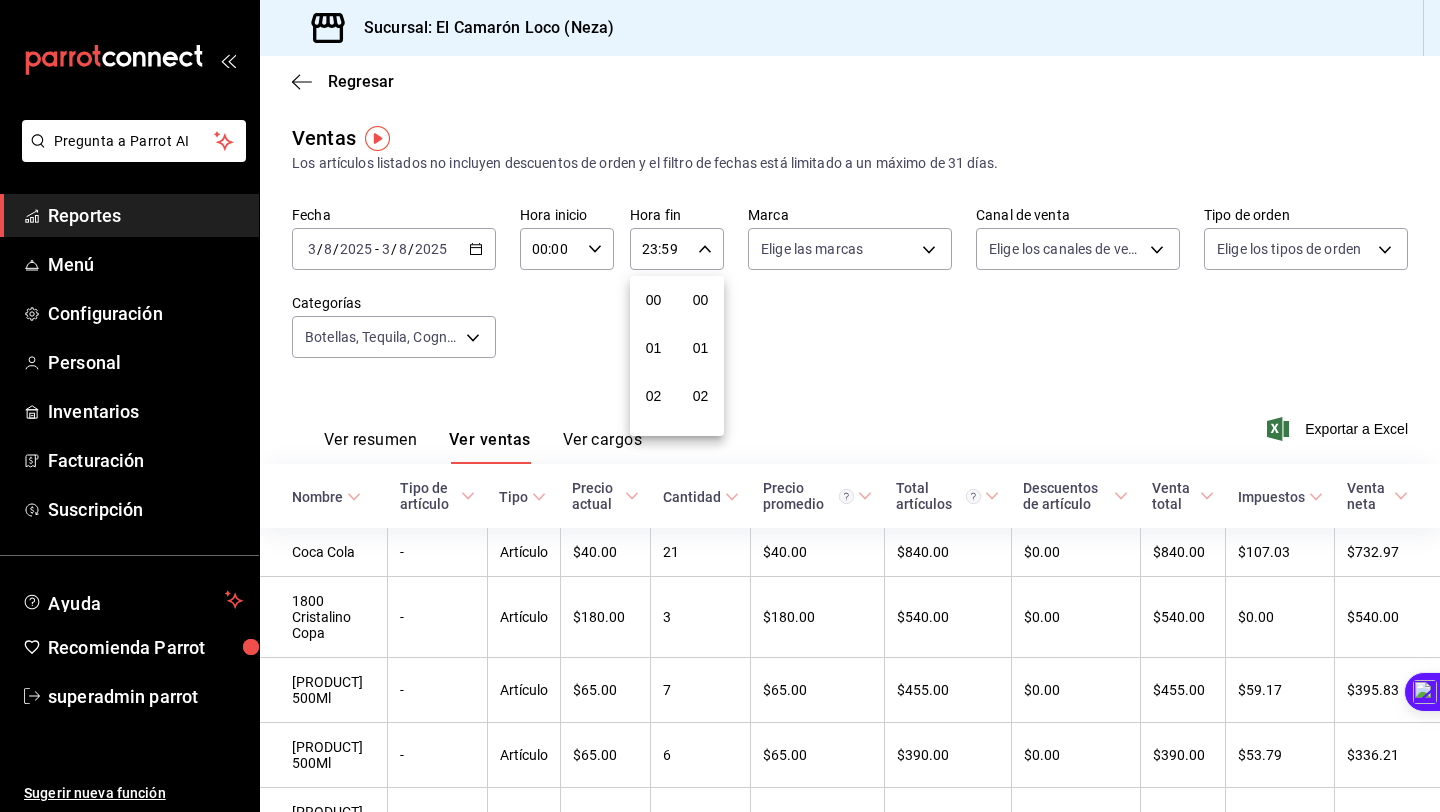 scroll, scrollTop: 992, scrollLeft: 0, axis: vertical 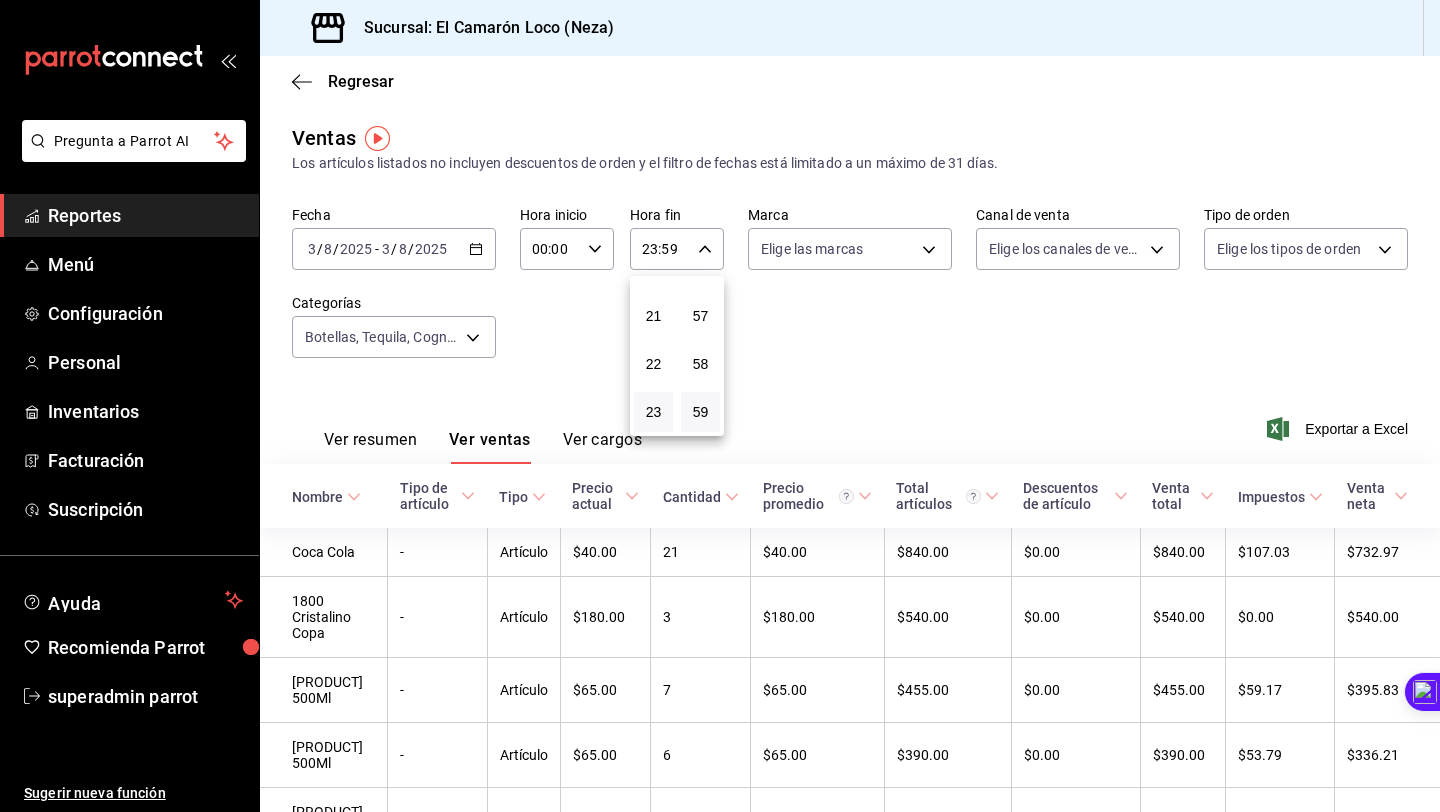 click at bounding box center [720, 406] 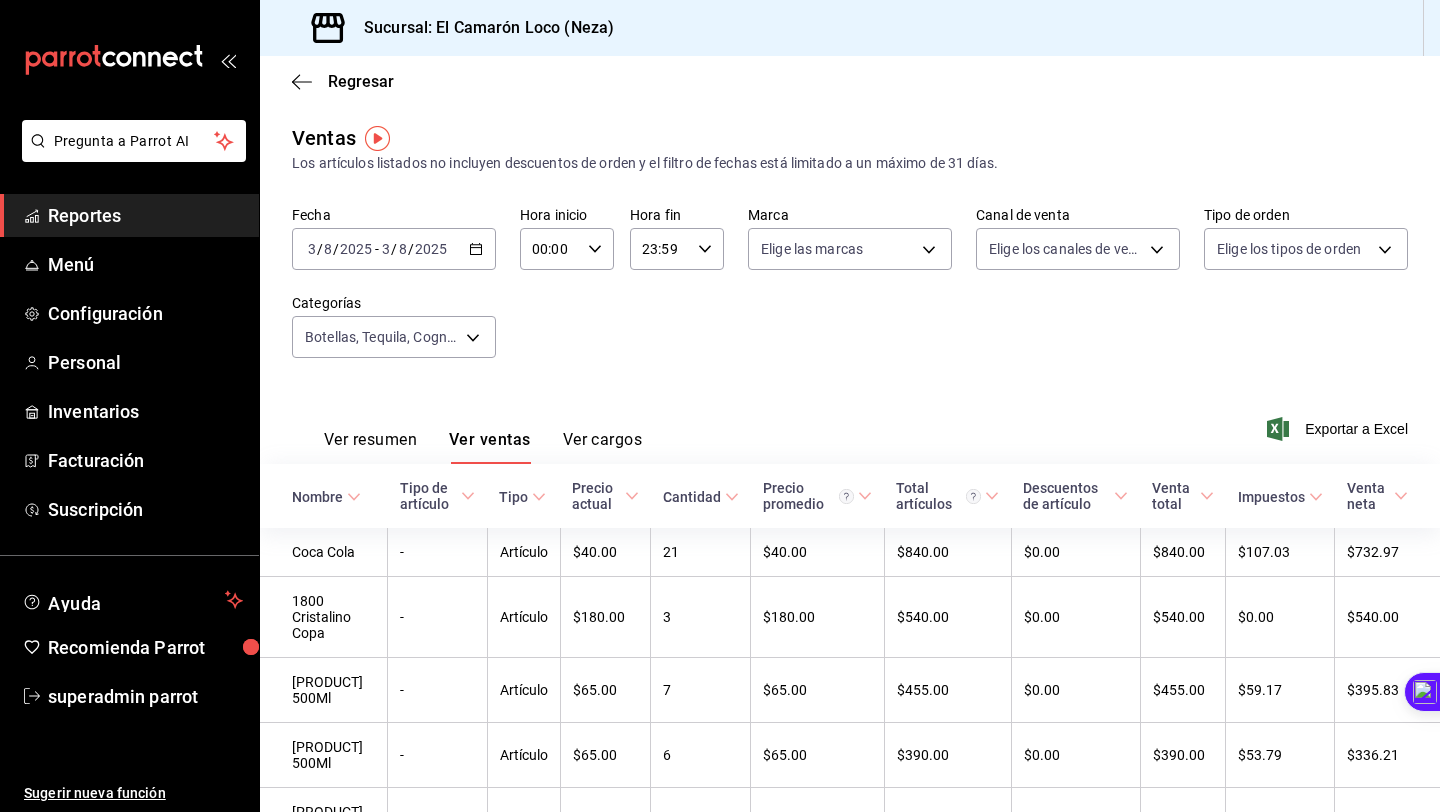 click on "2025" at bounding box center [431, 249] 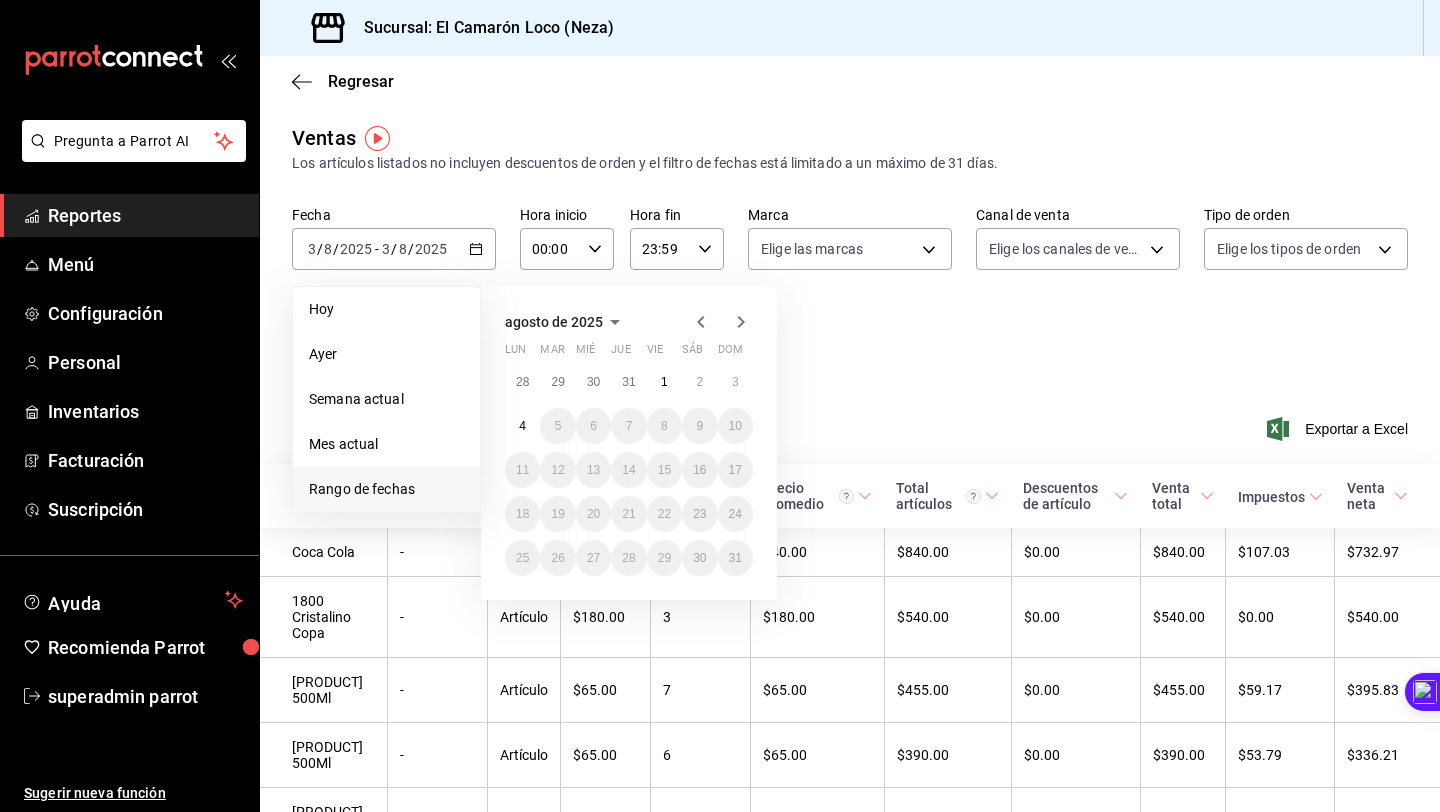 click on "agosto de 2025 lun mar mié jue vie sáb dom 28 29 30 31 1 2 3 4 5 6 7 8 9 10 11 12 13 14 15 16 17 18 19 20 21 22 23 24 25 26 27 28 29 30 31" at bounding box center (629, 443) 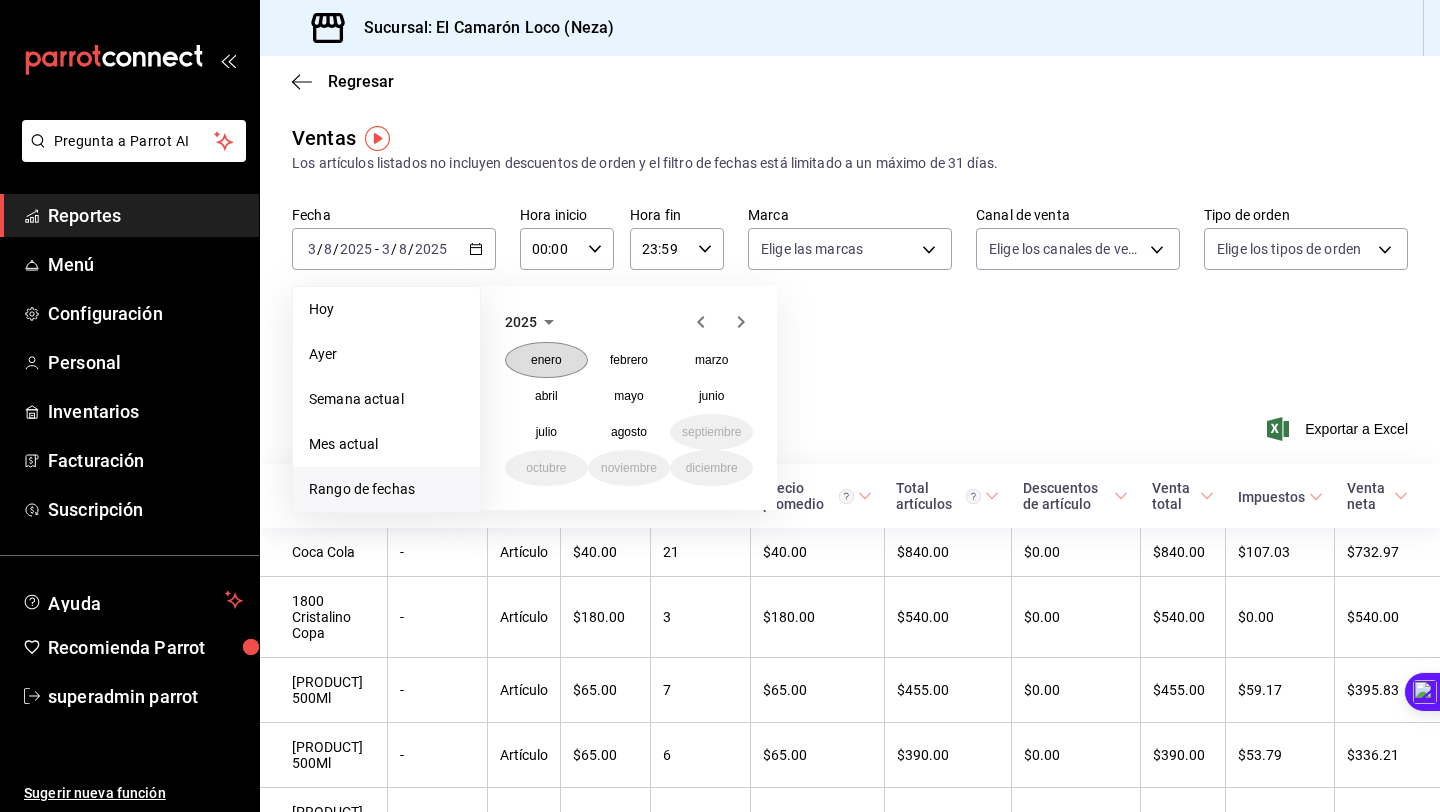 click on "enero" at bounding box center [546, 360] 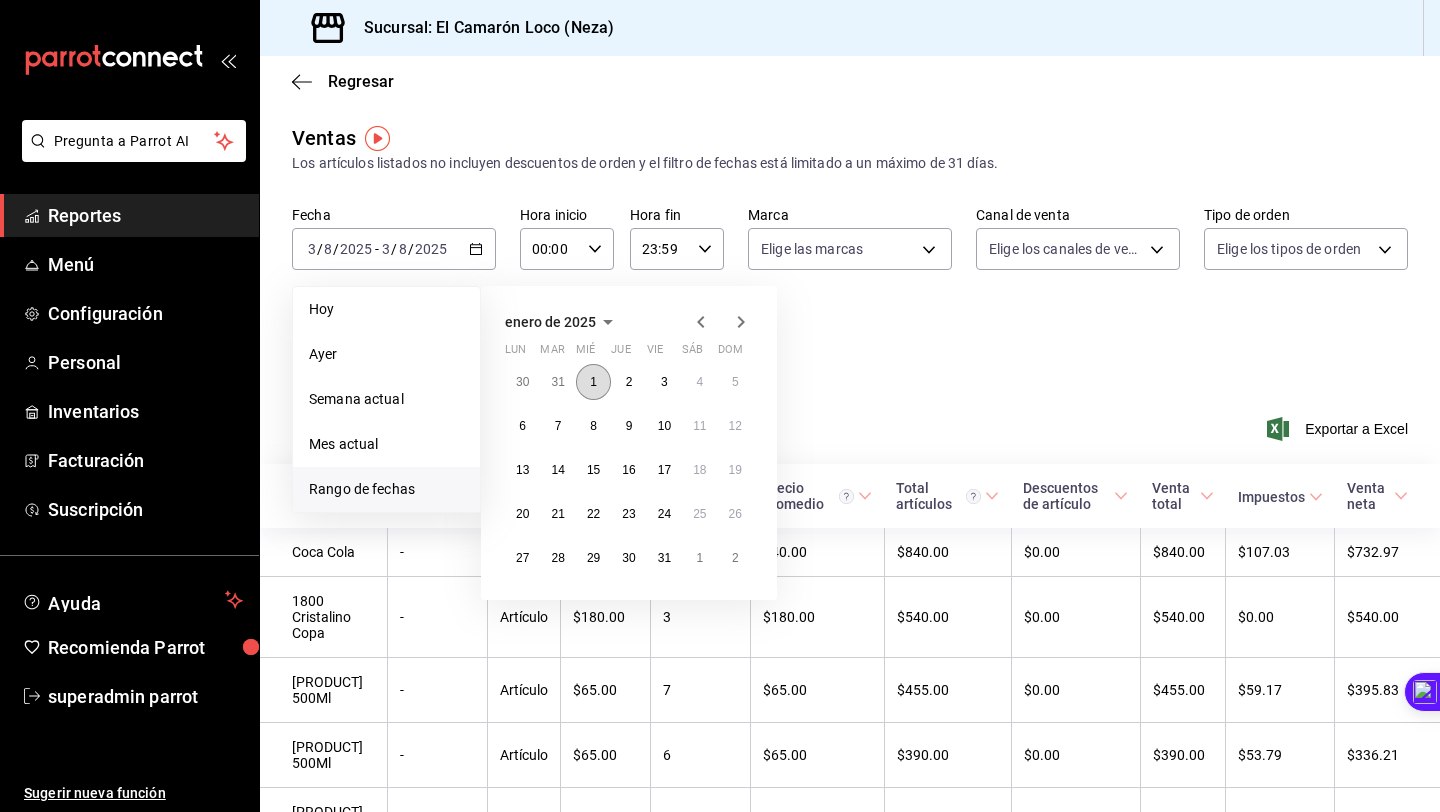 click on "1" at bounding box center [593, 382] 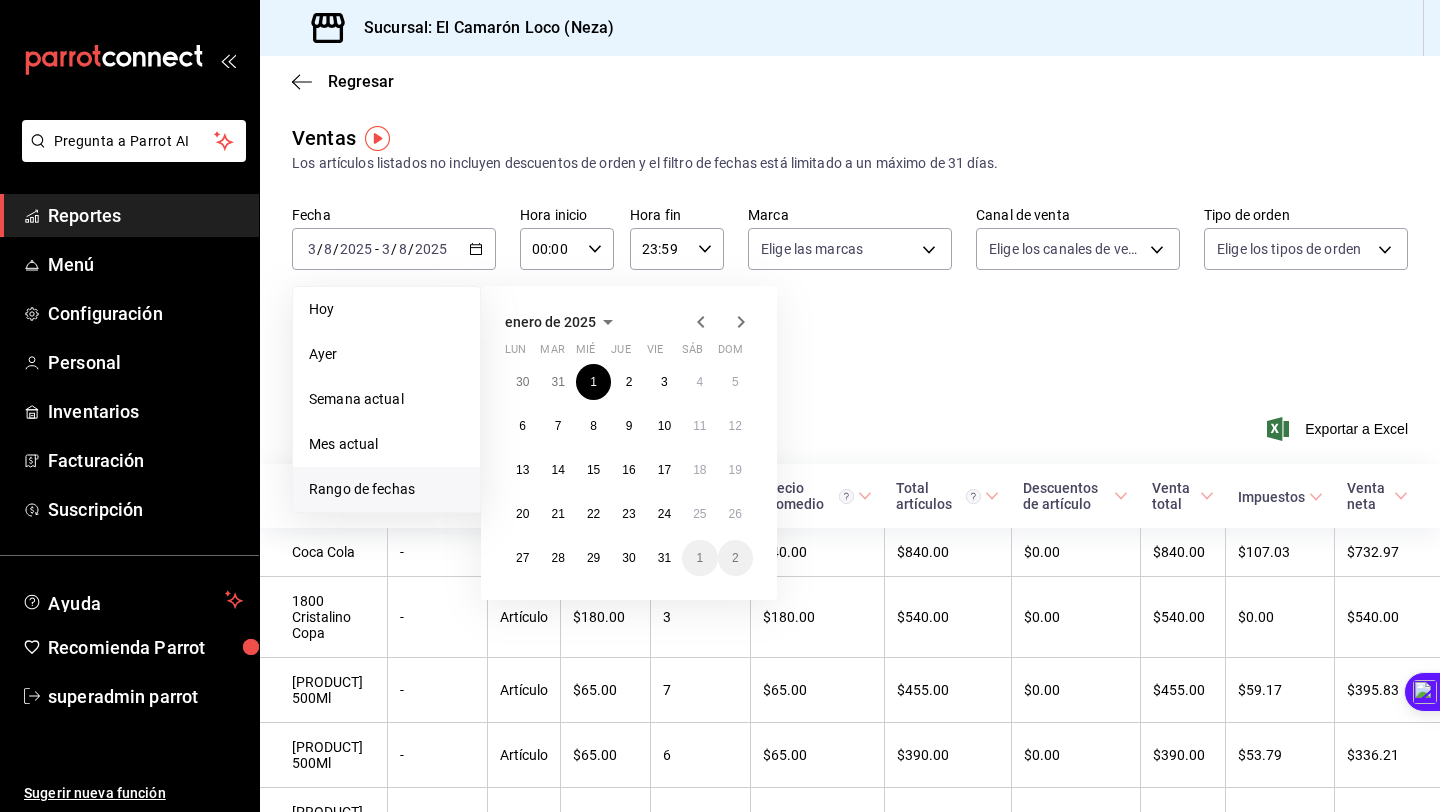 click 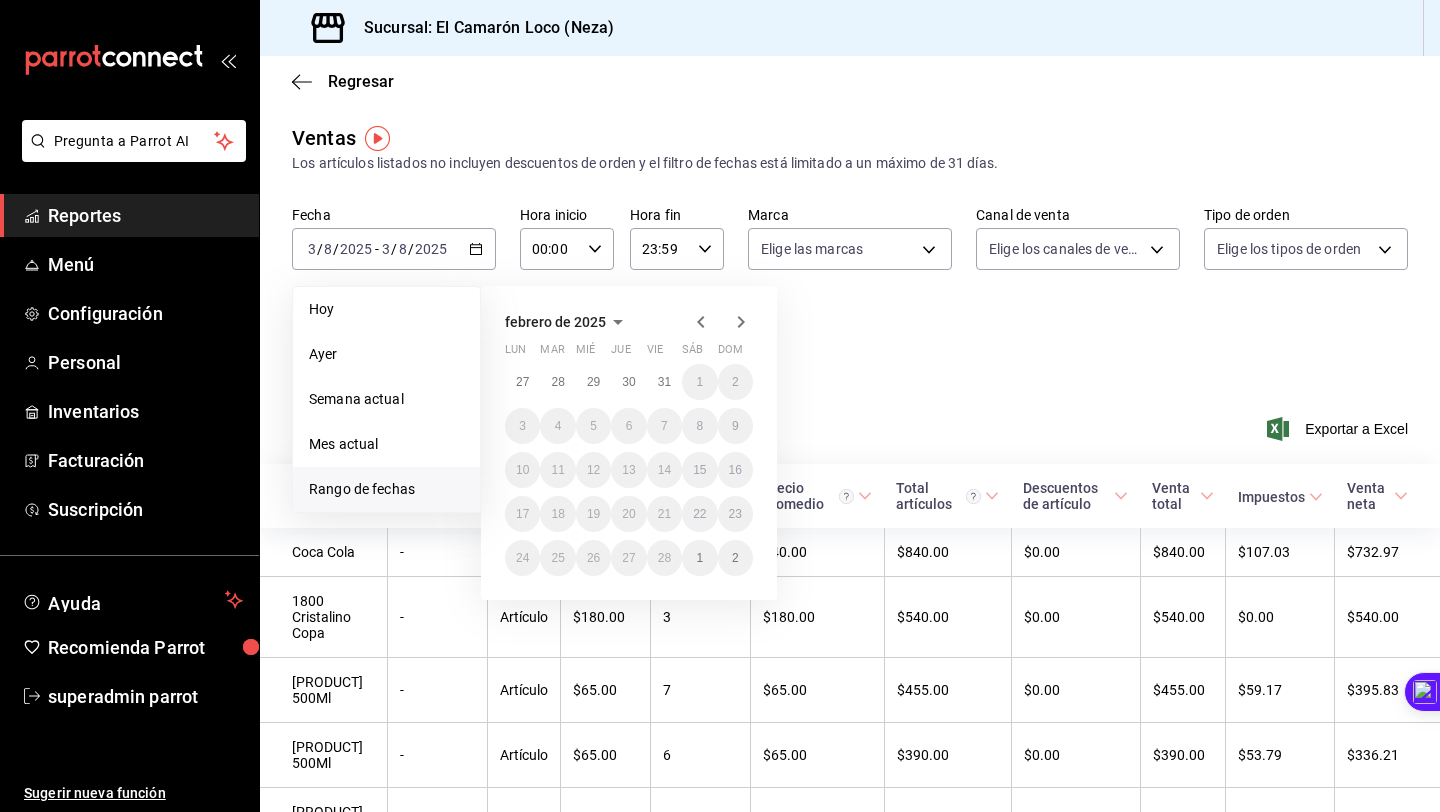 click 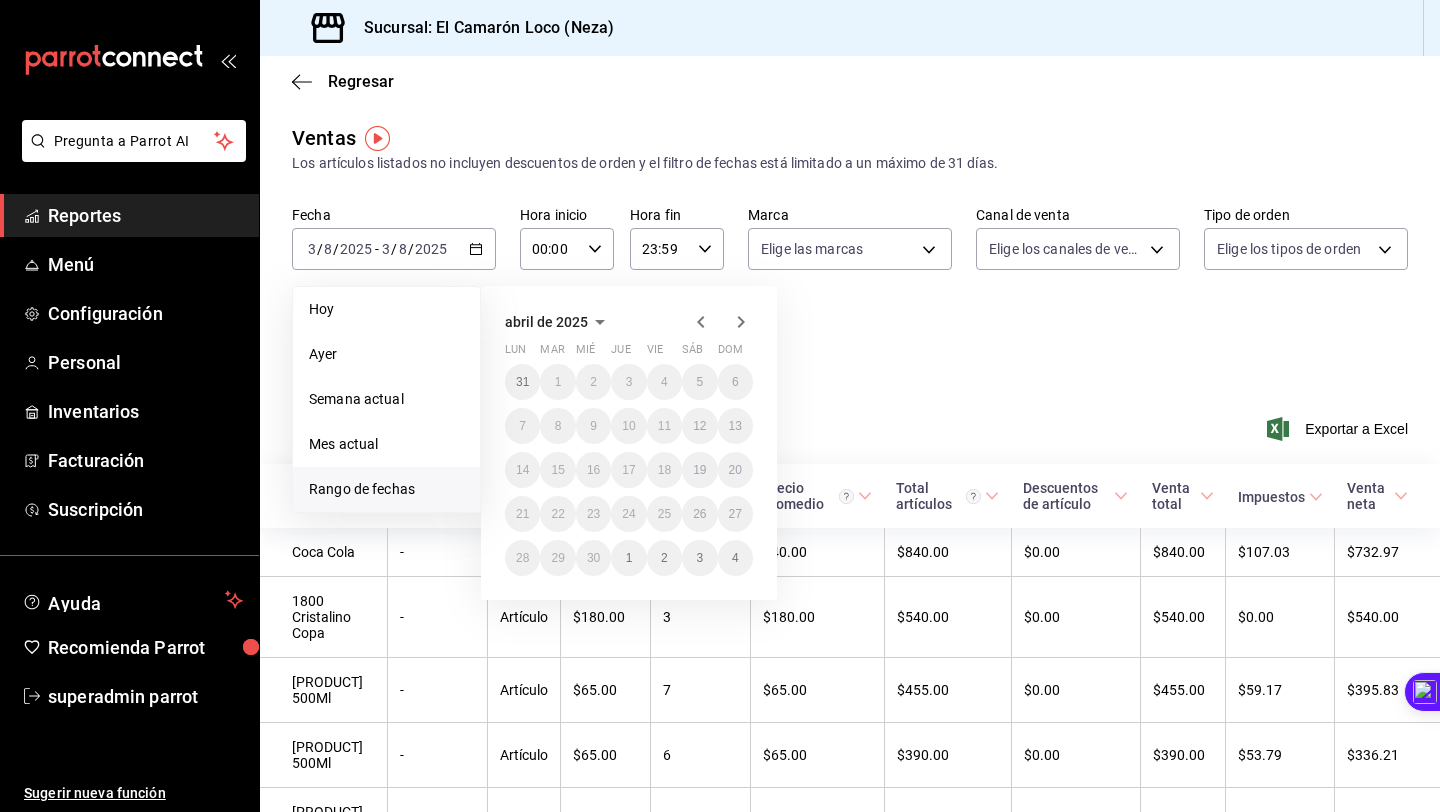 click 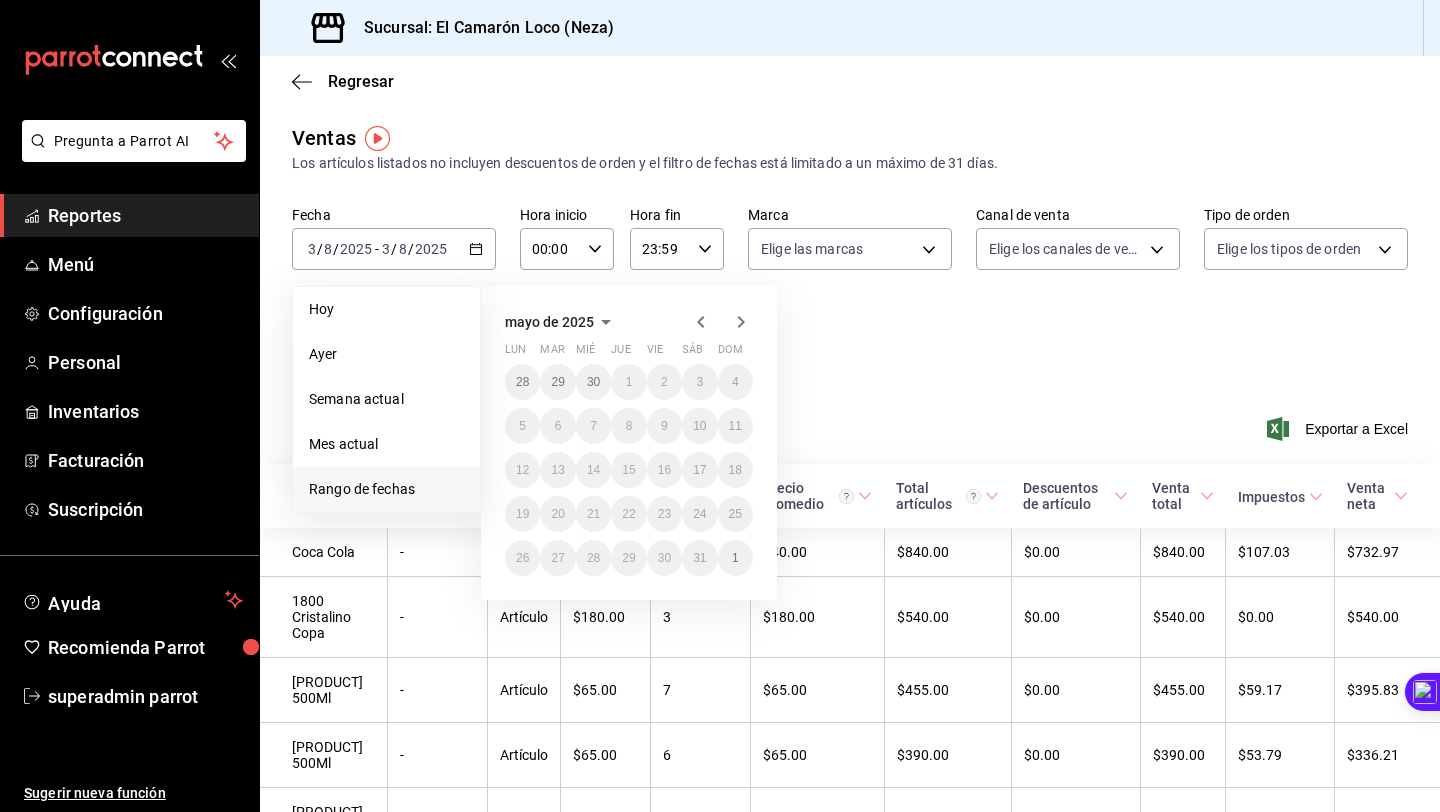 click 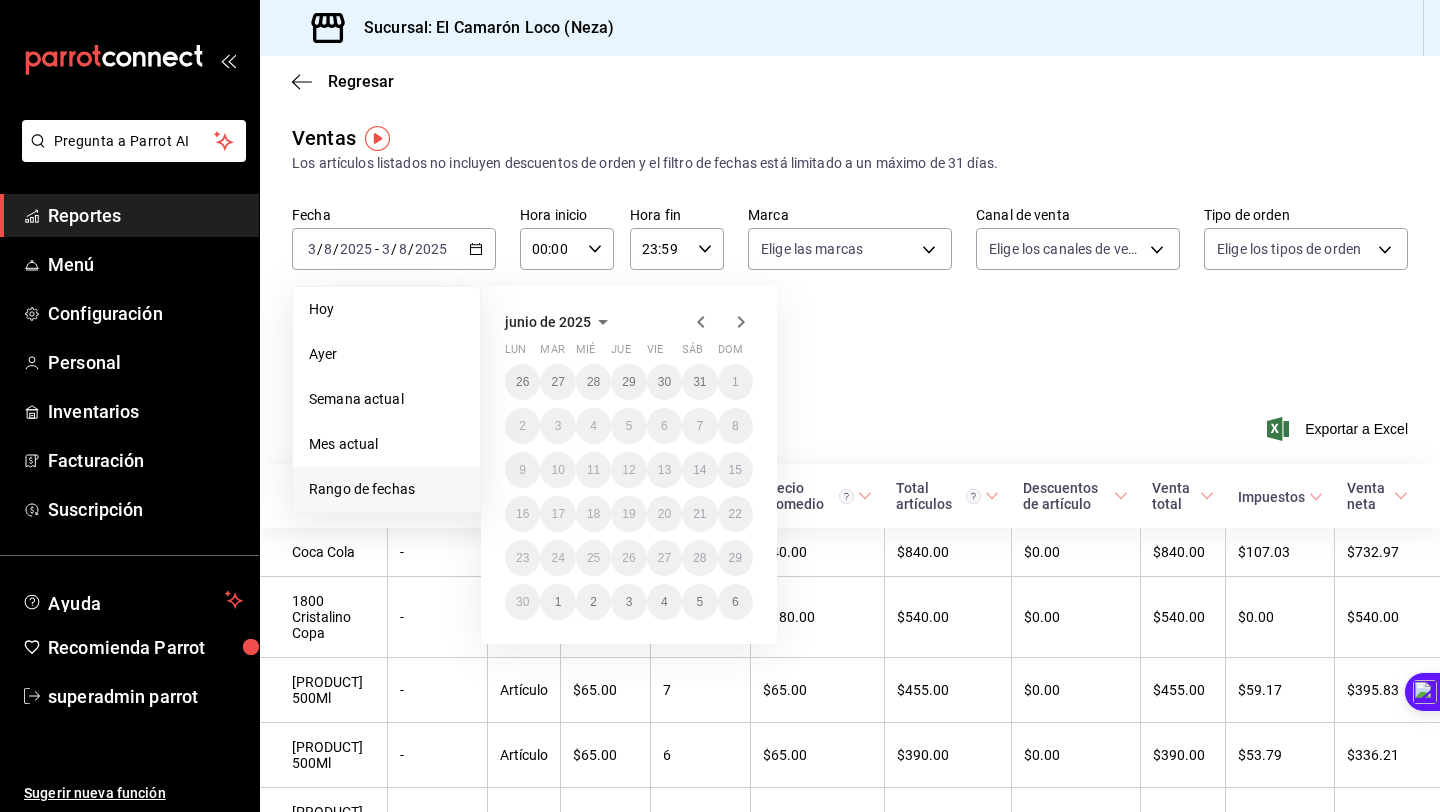 click 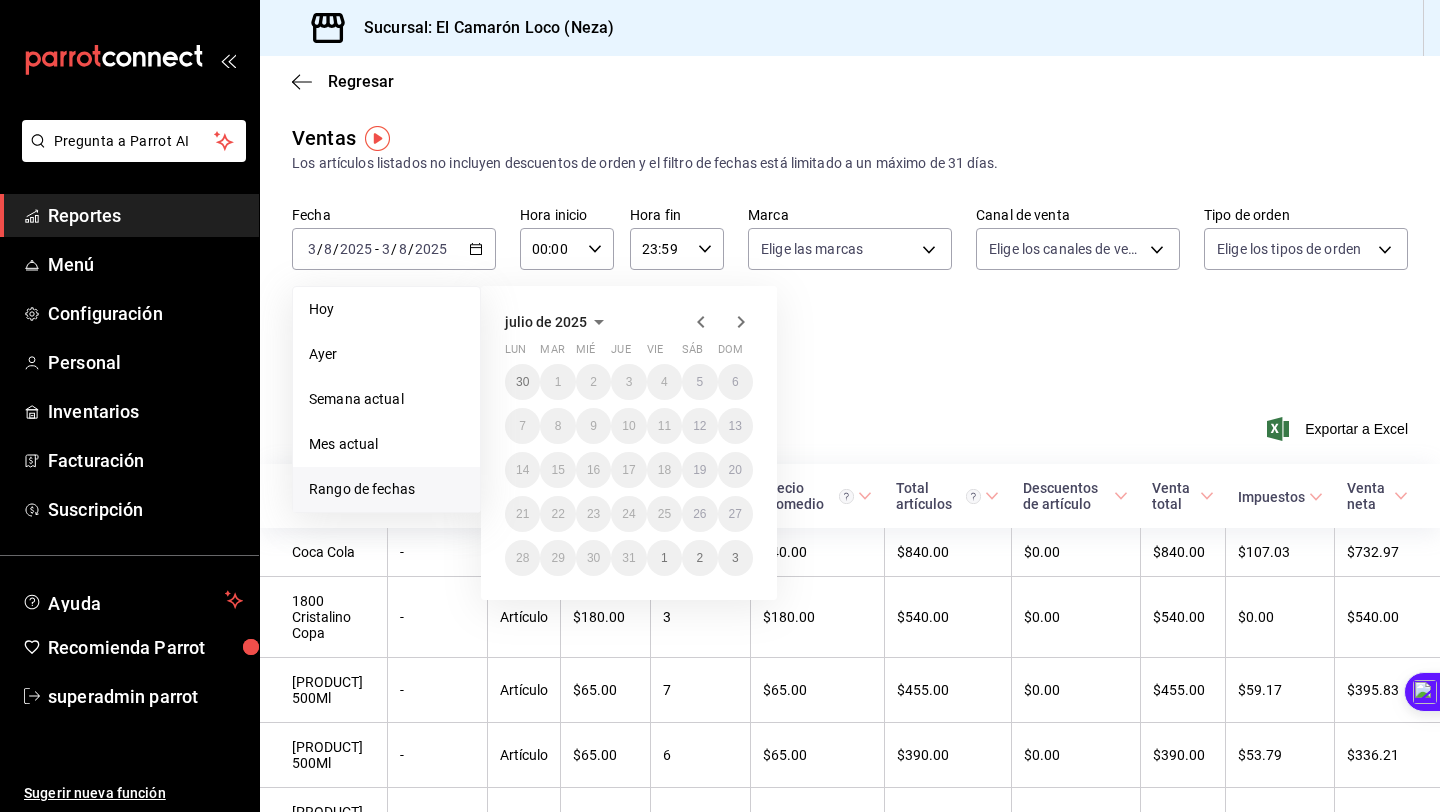 click 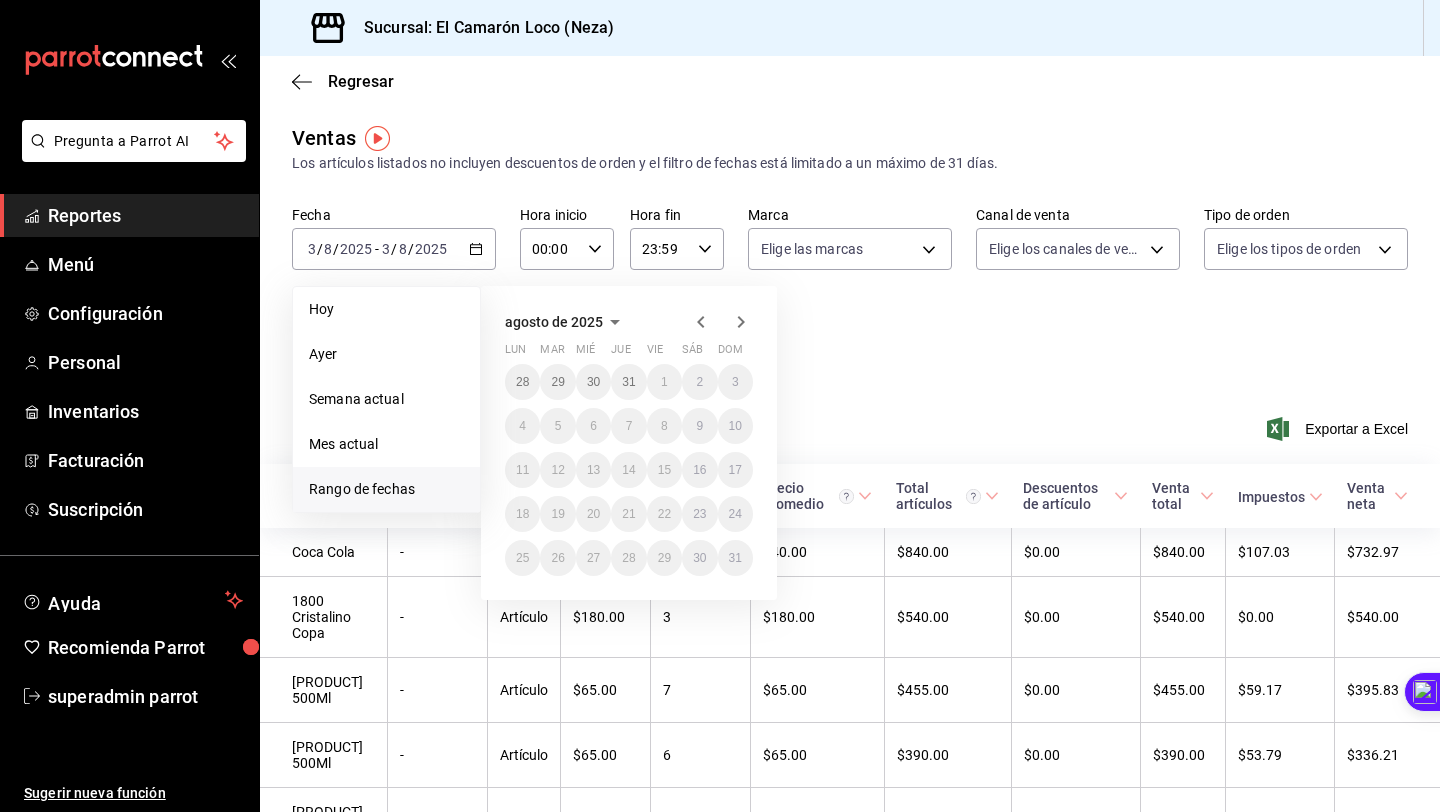 click 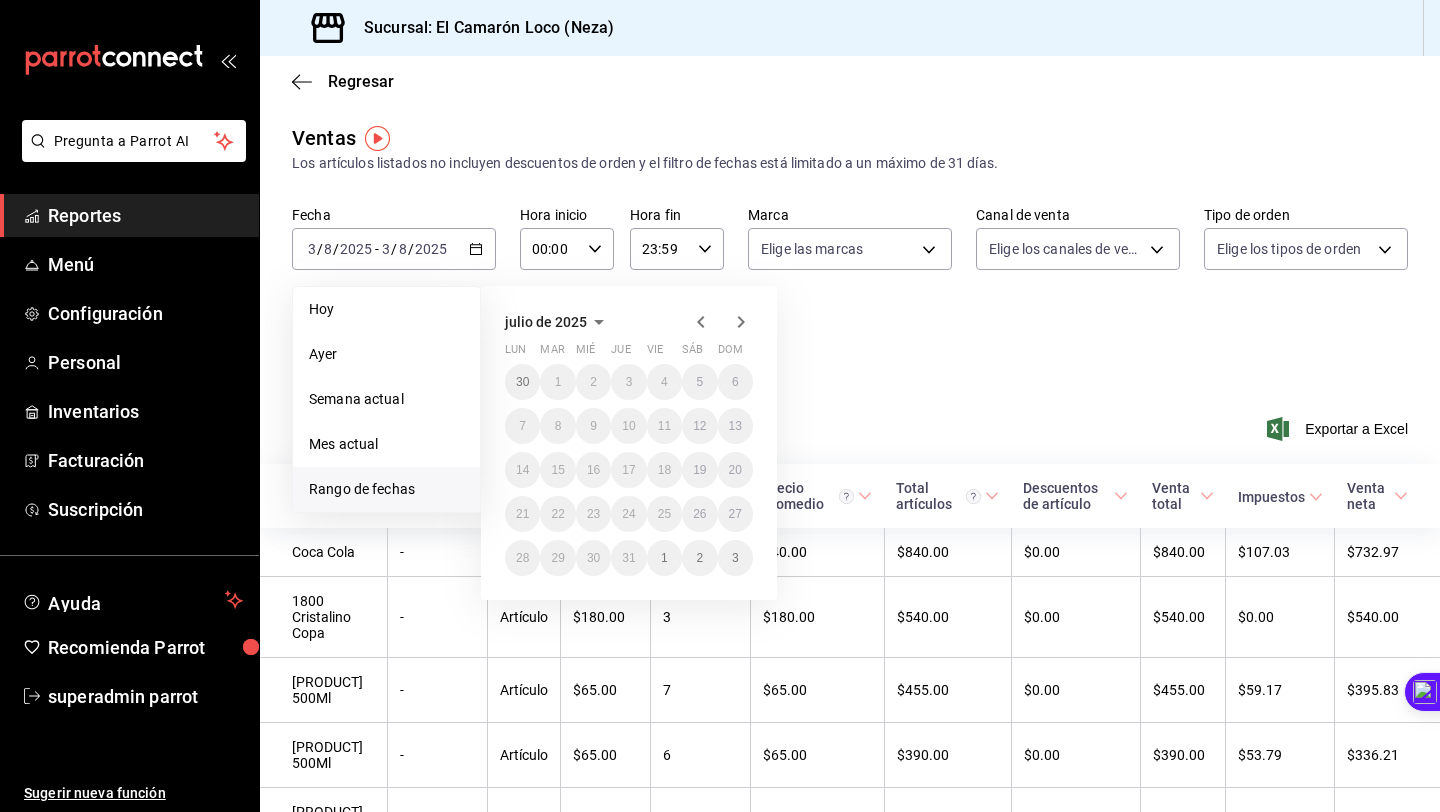 click 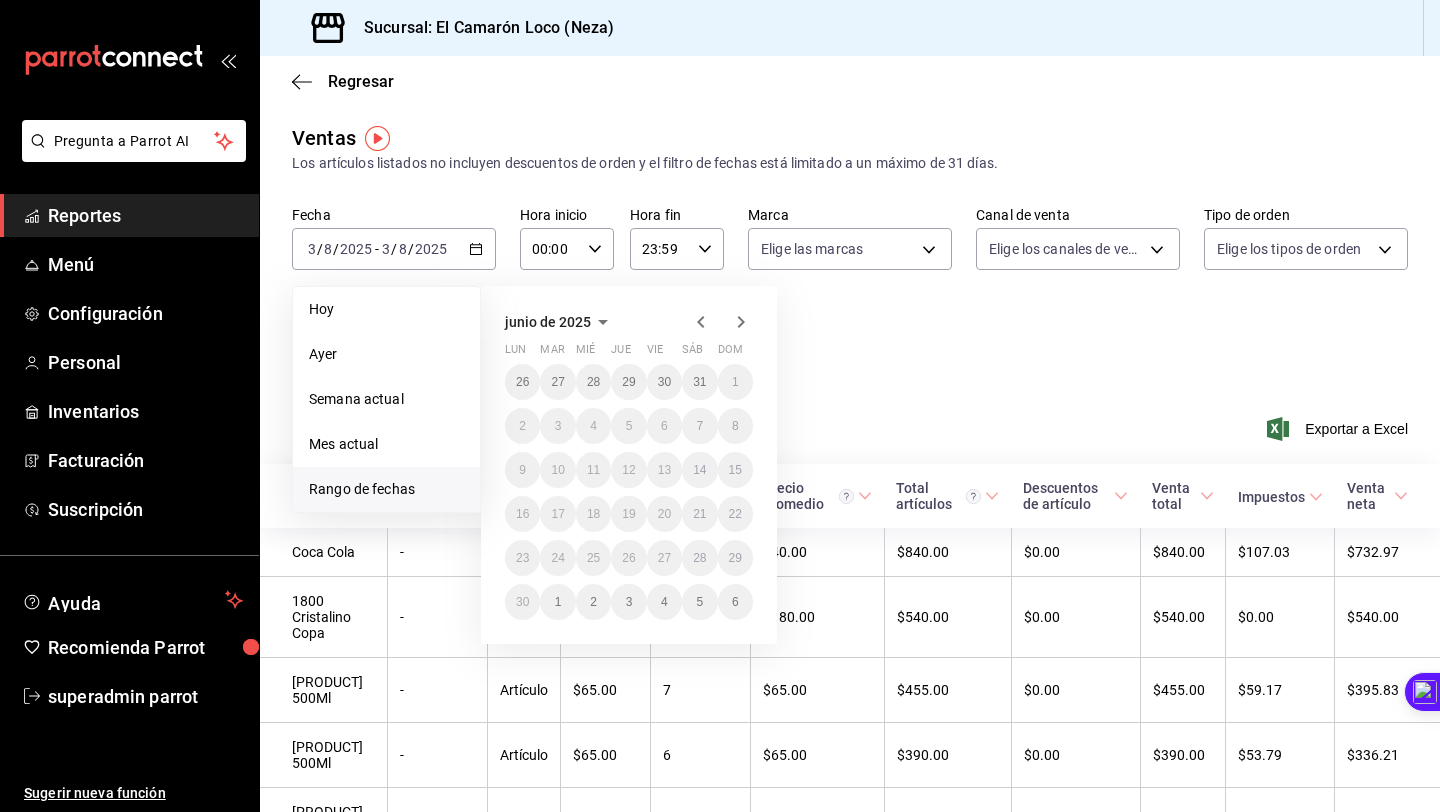 click 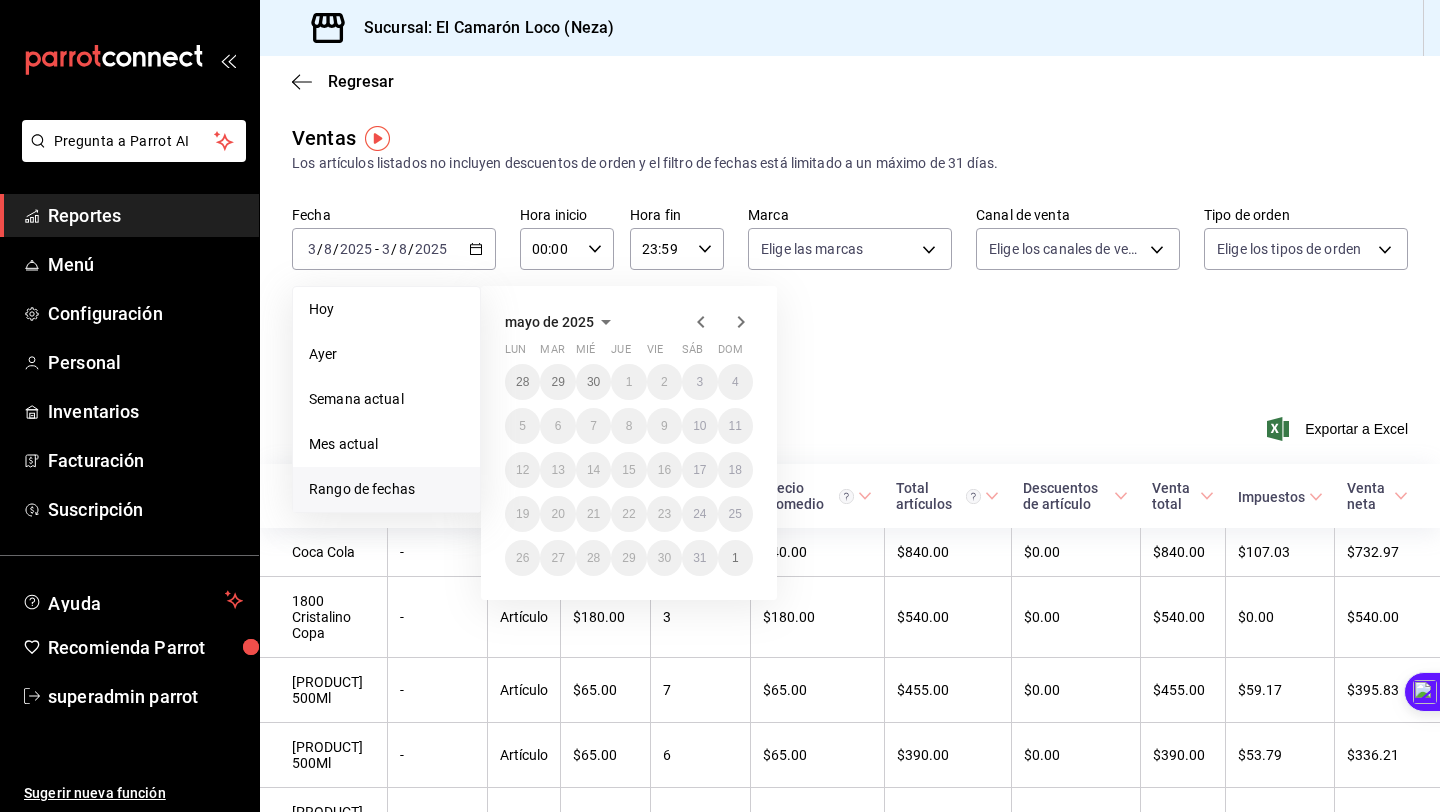 click 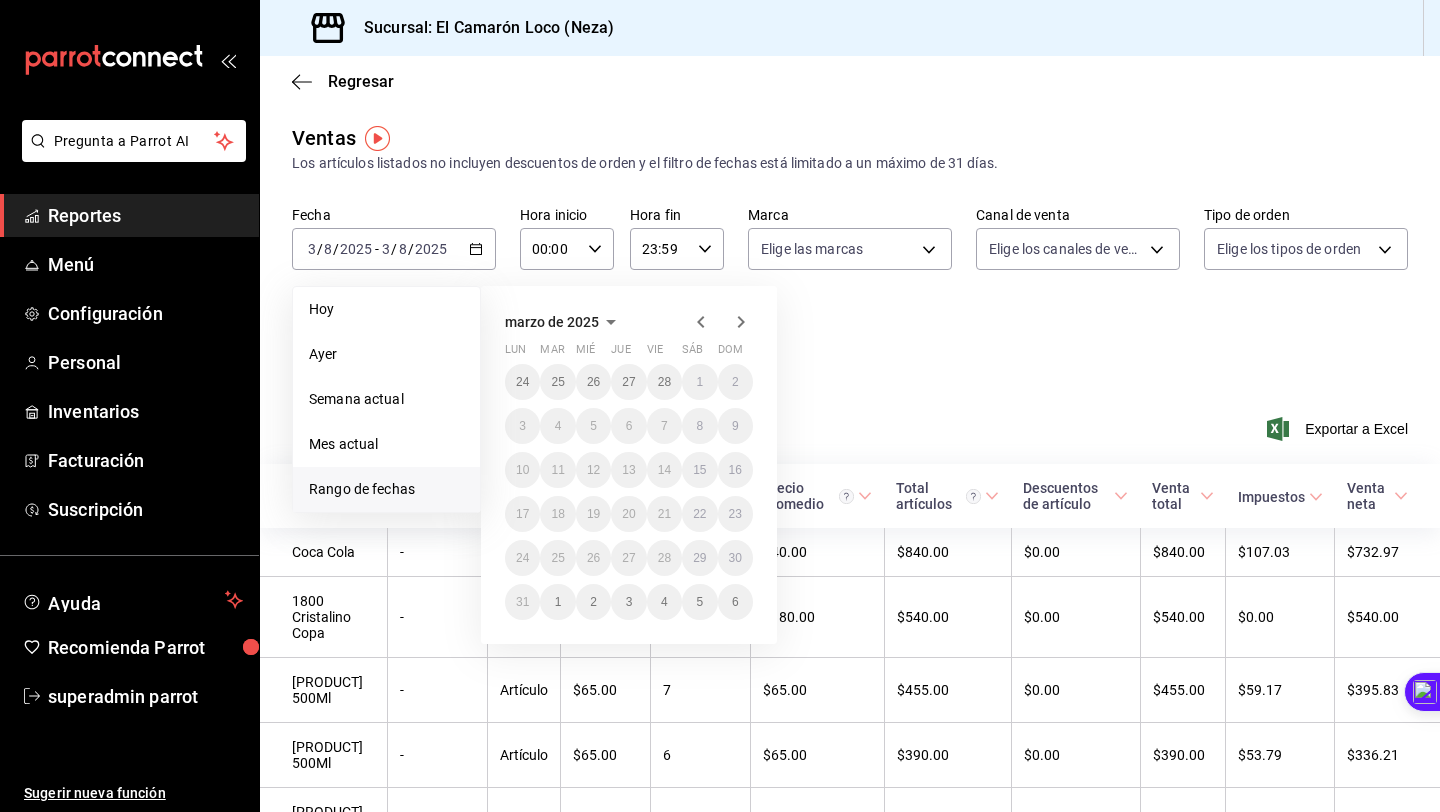 click 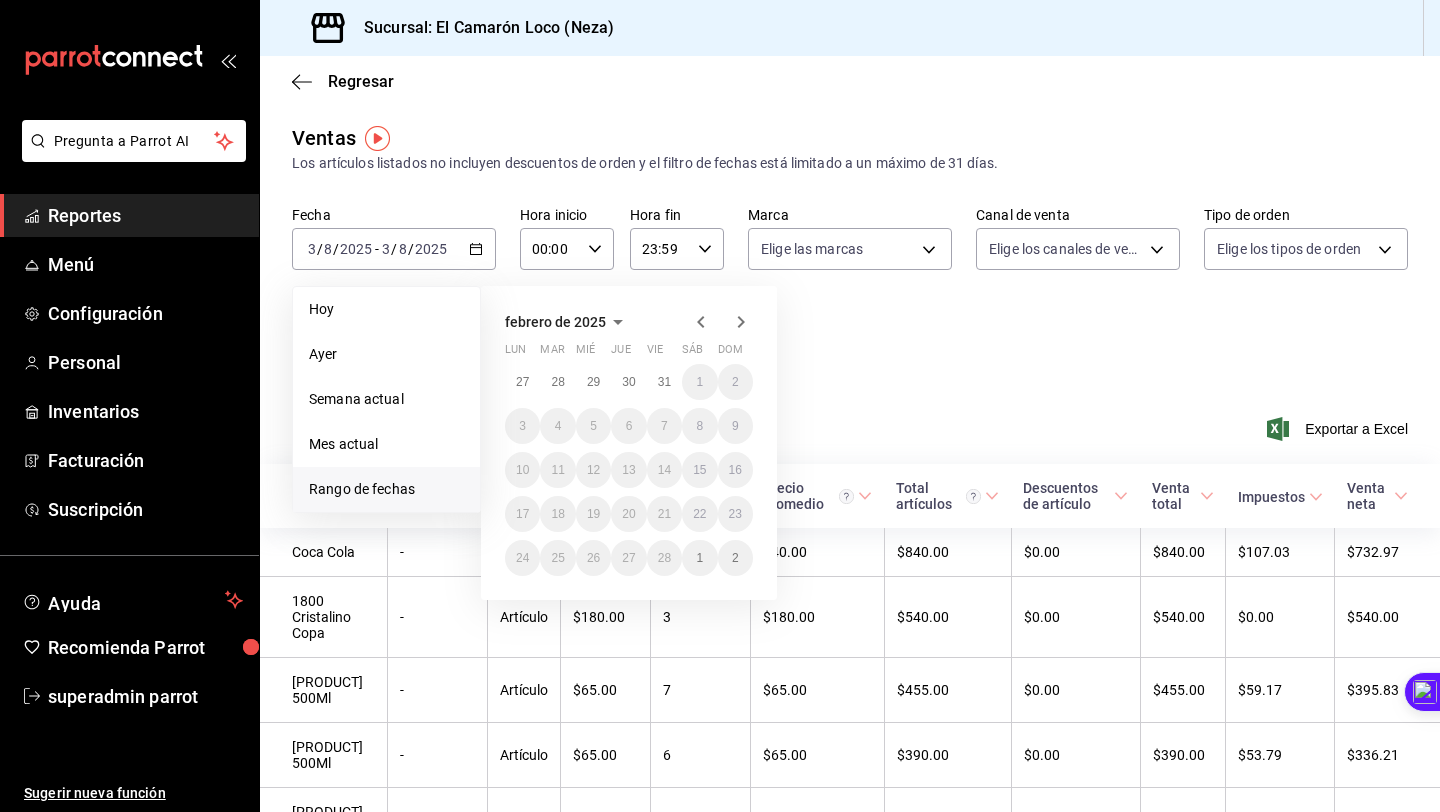 click 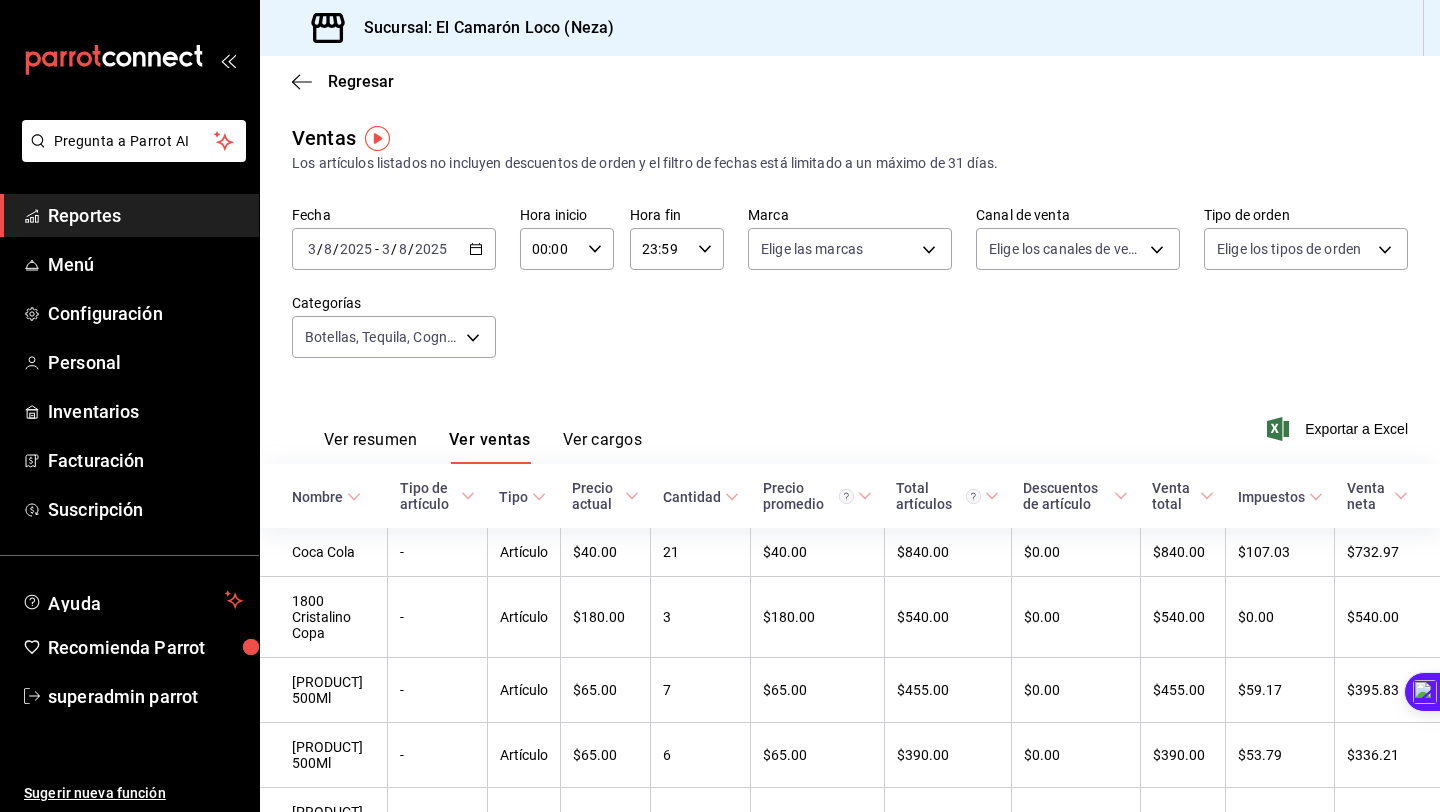 click on "2025-08-03 3 / 8 / 2025 - 2025-08-03 3 / 8 / 2025" at bounding box center (394, 249) 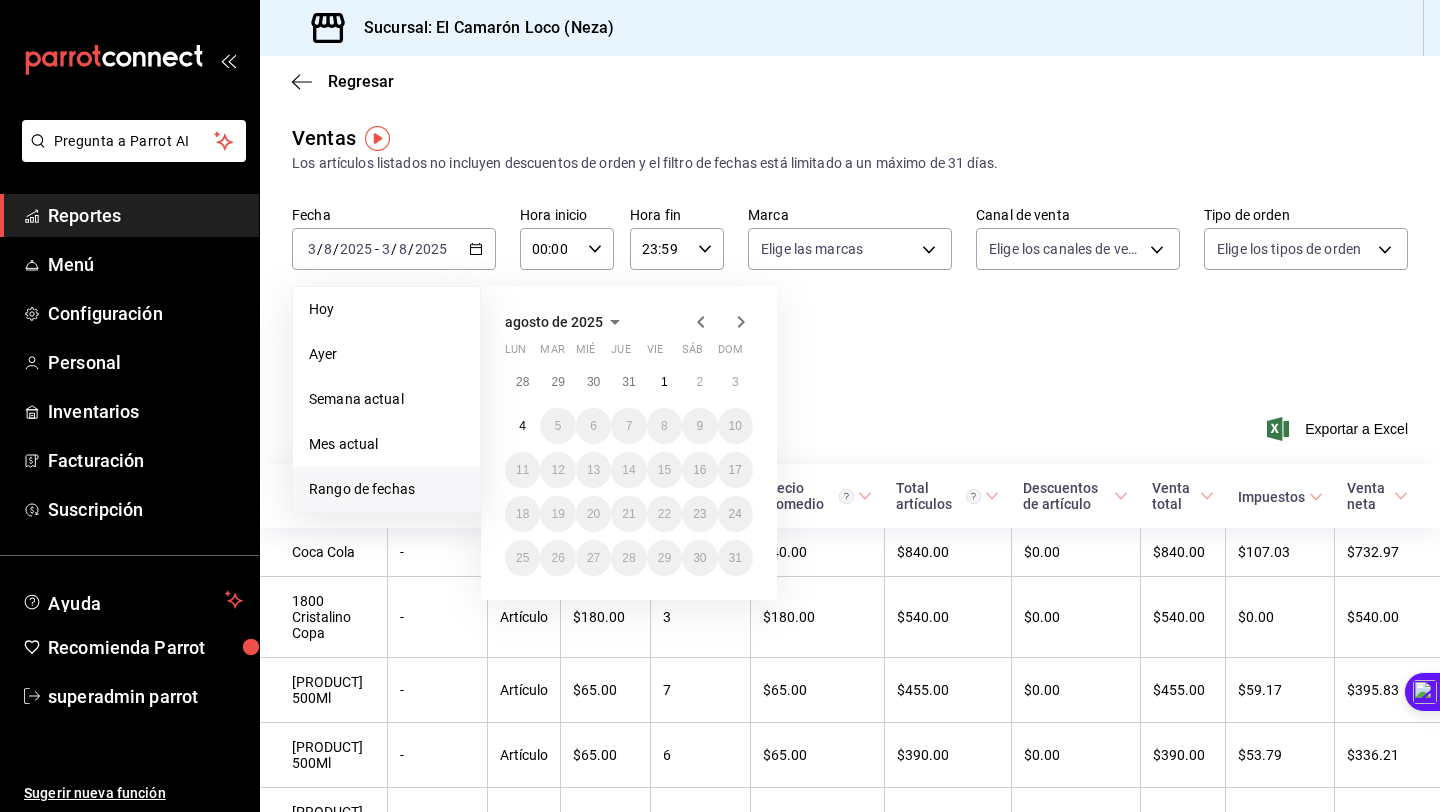 click 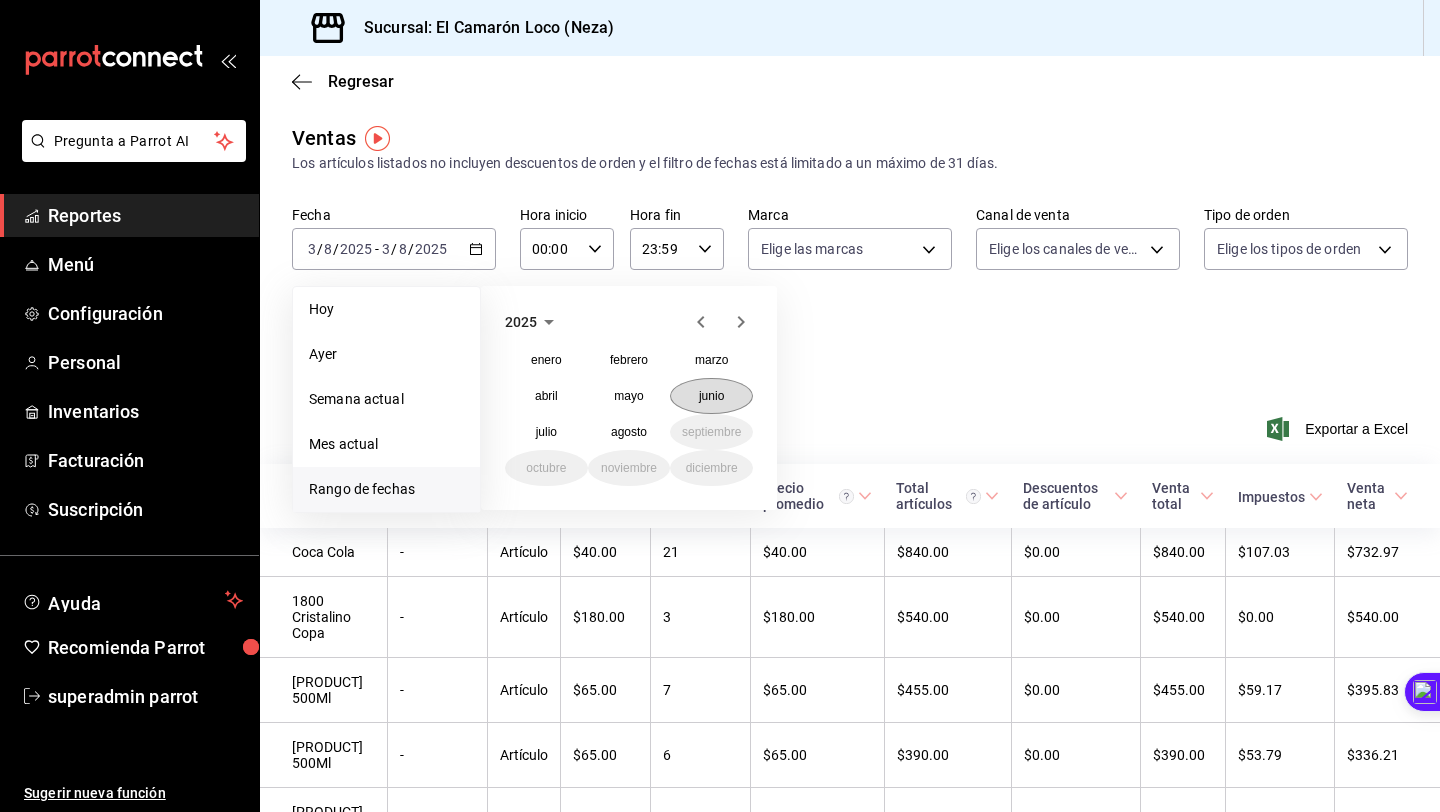click on "junio" at bounding box center (711, 396) 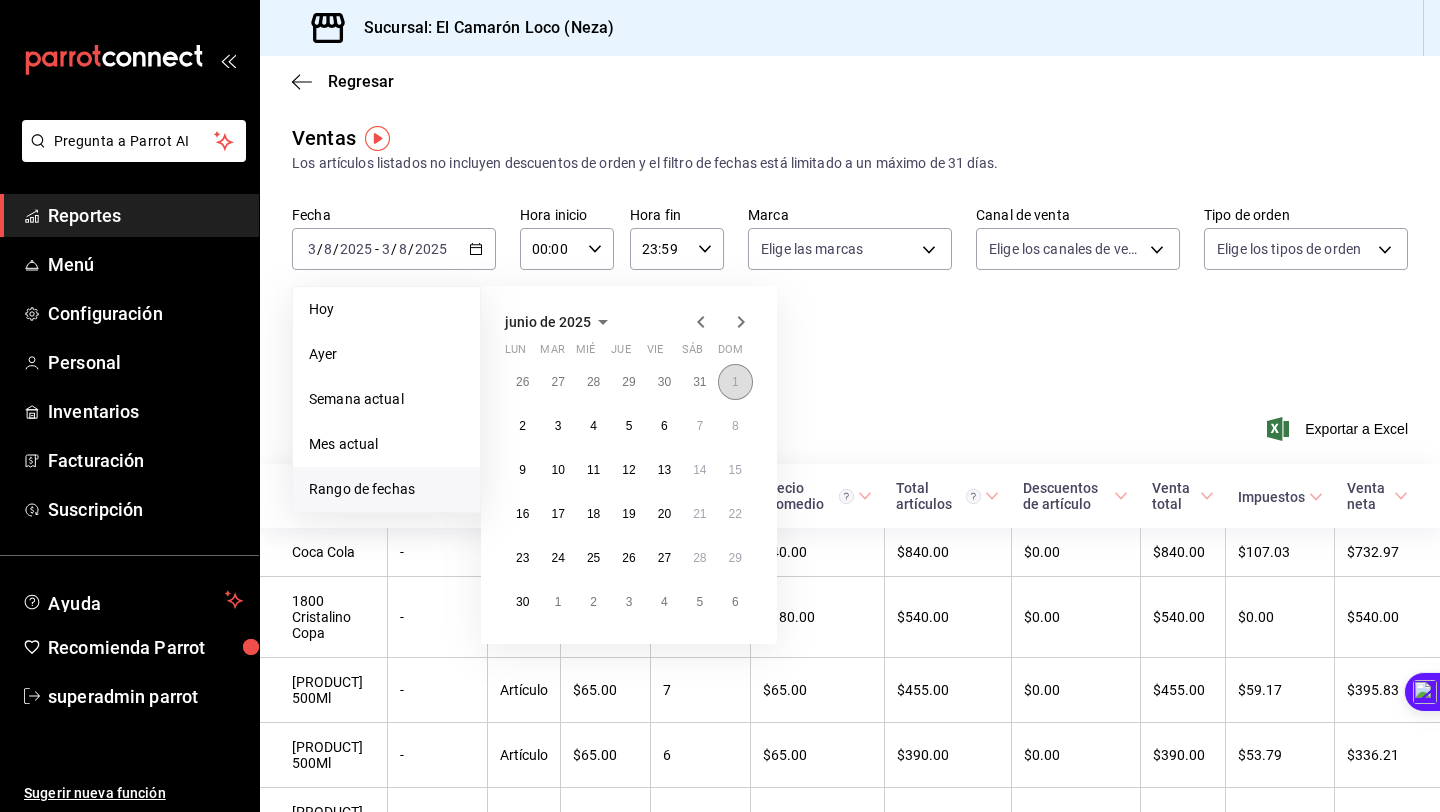 click on "1" at bounding box center [735, 382] 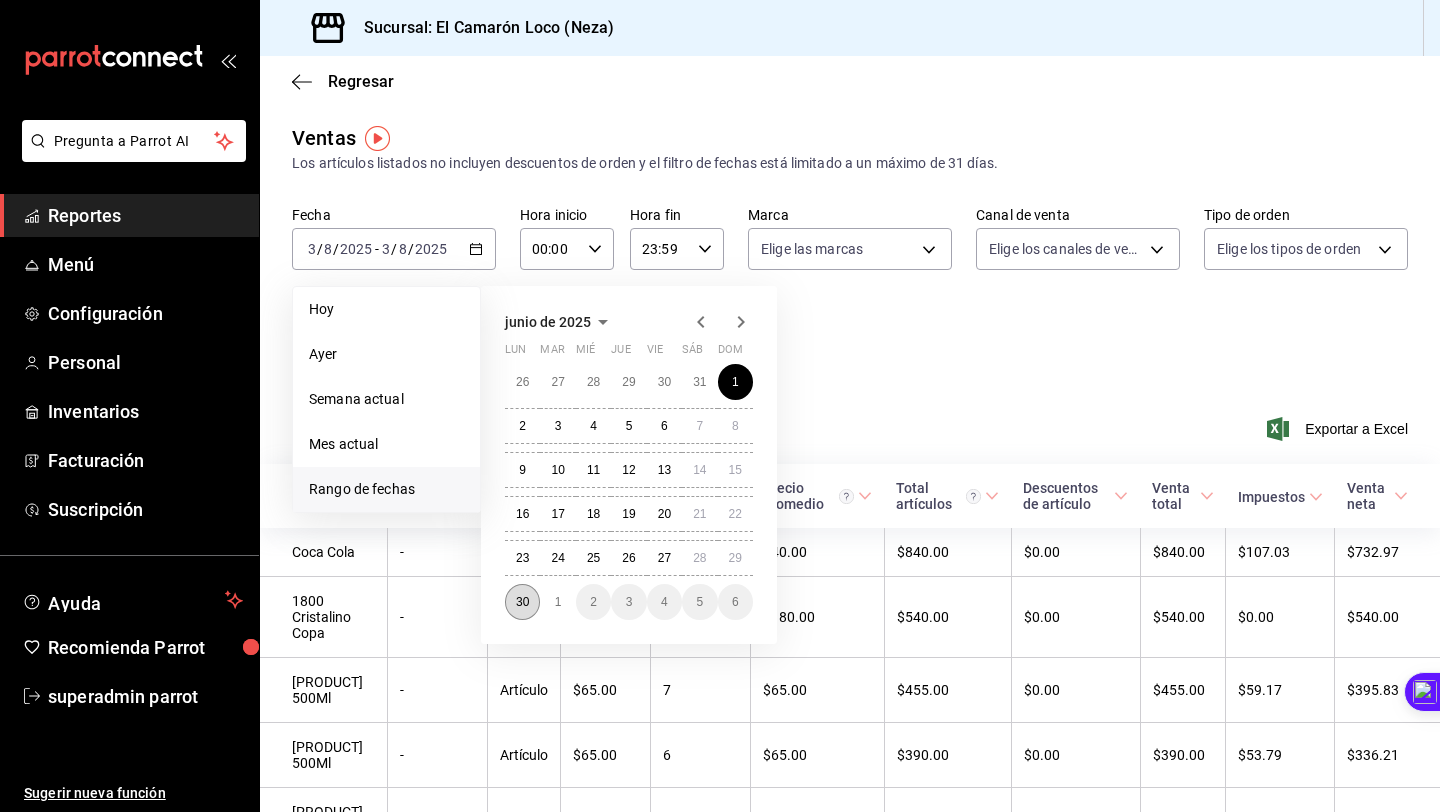 click on "30" at bounding box center (522, 602) 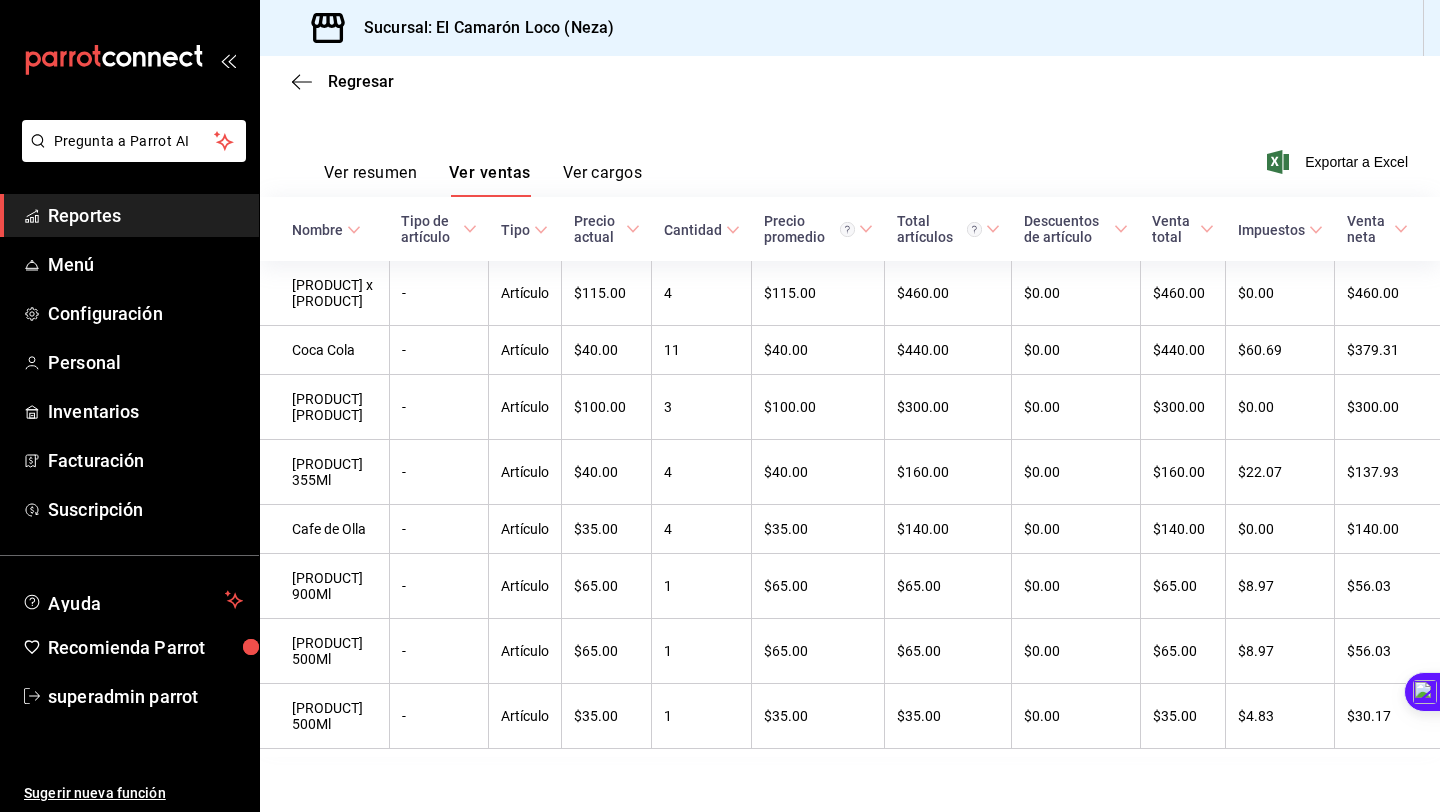 scroll, scrollTop: 0, scrollLeft: 0, axis: both 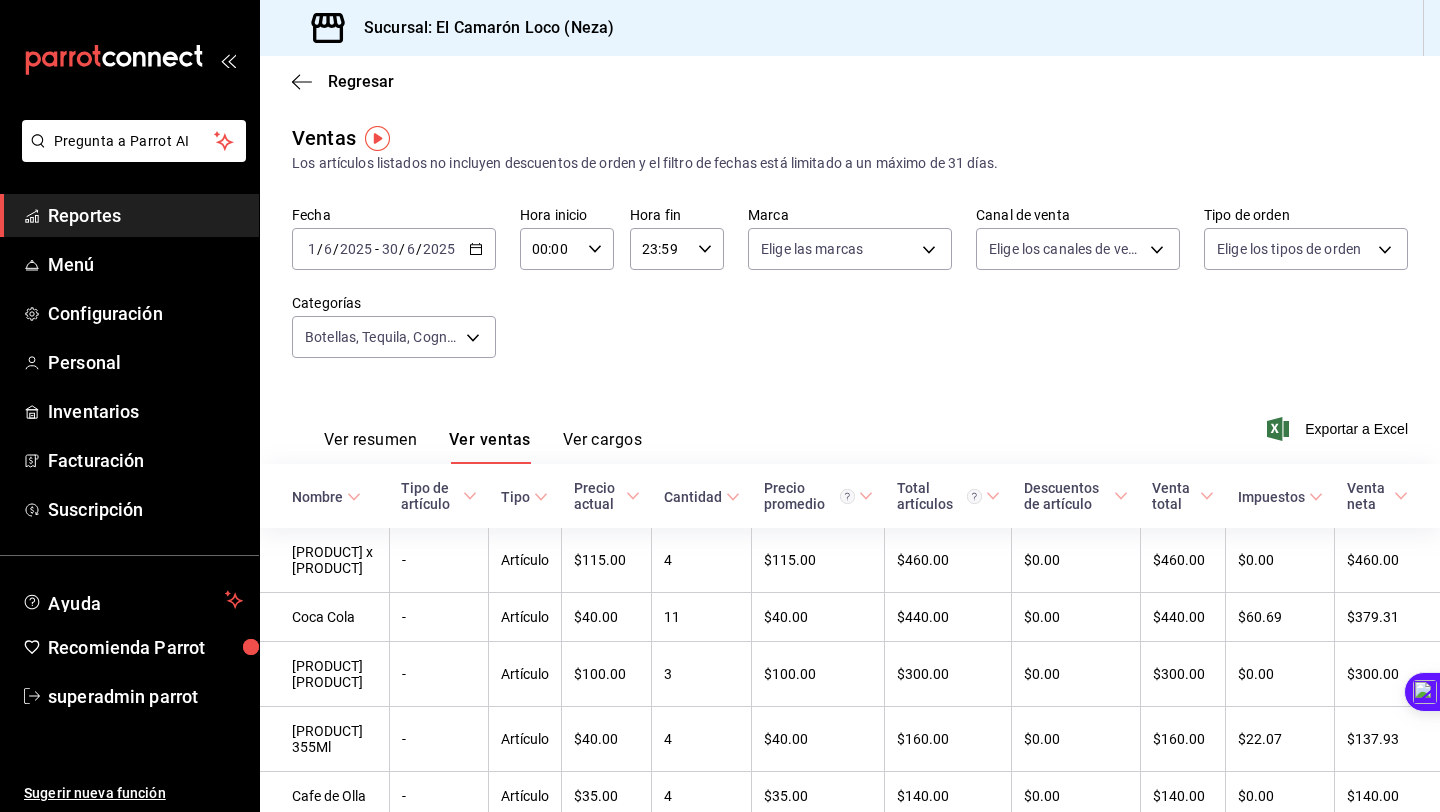 click on "2025" at bounding box center [439, 249] 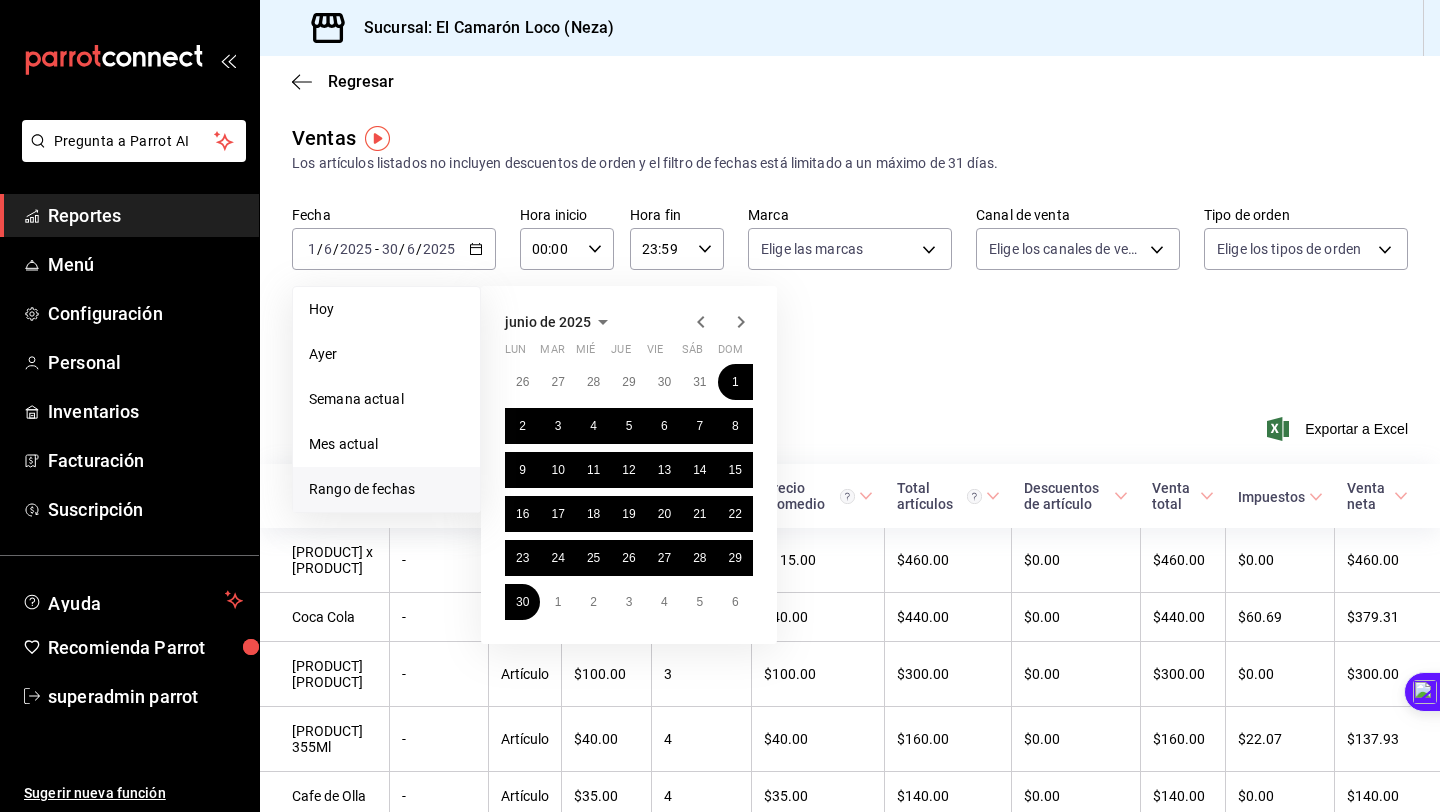click on "junio de 2025 lun mar mié jue vie sáb dom 26 27 28 29 30 31 1 2 3 4 5 6 7 8 9 10 11 12 13 14 15 16 17 18 19 20 21 22 23 24 25 26 27 28 29 30 1 2 3 4 5 6" at bounding box center [629, 465] 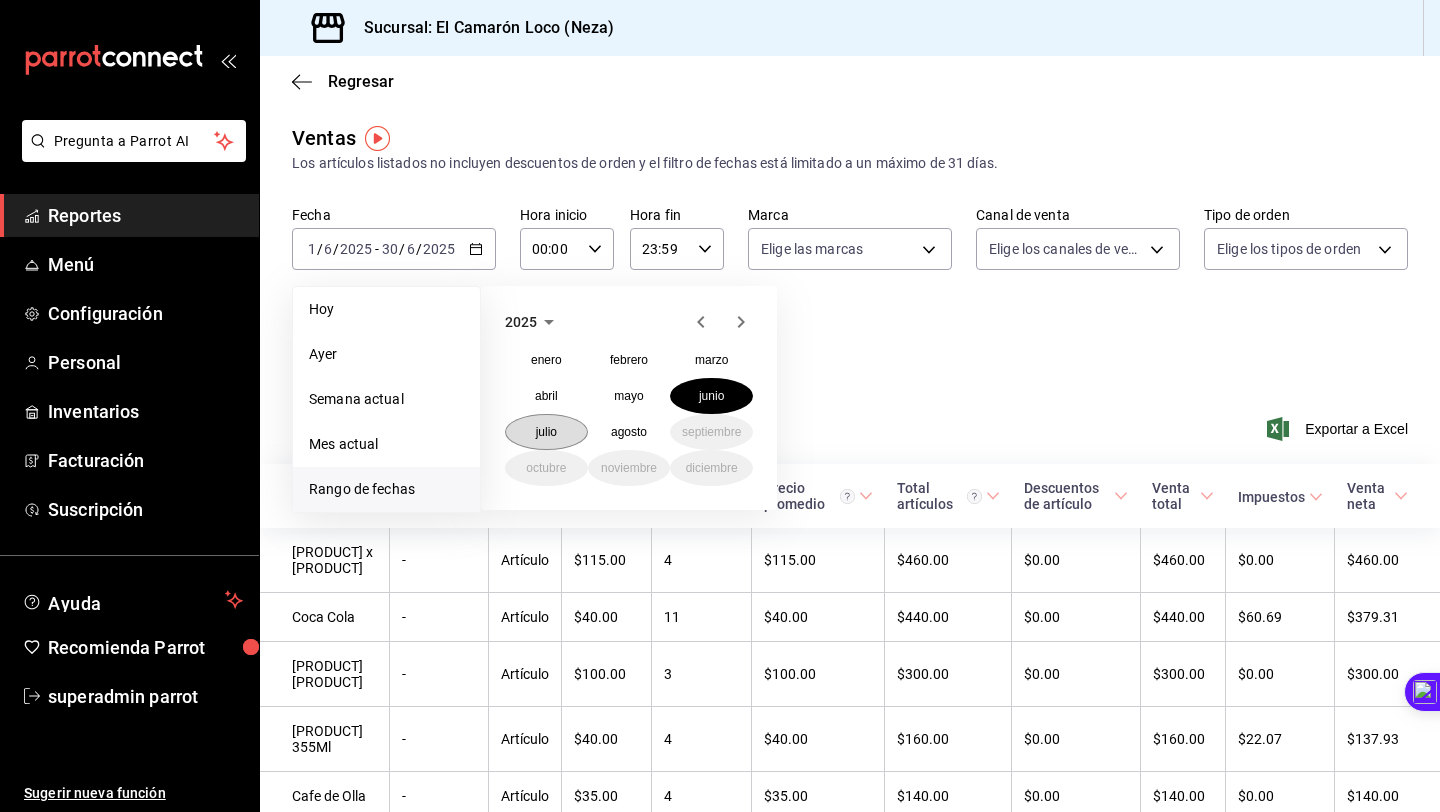click on "julio" at bounding box center [546, 432] 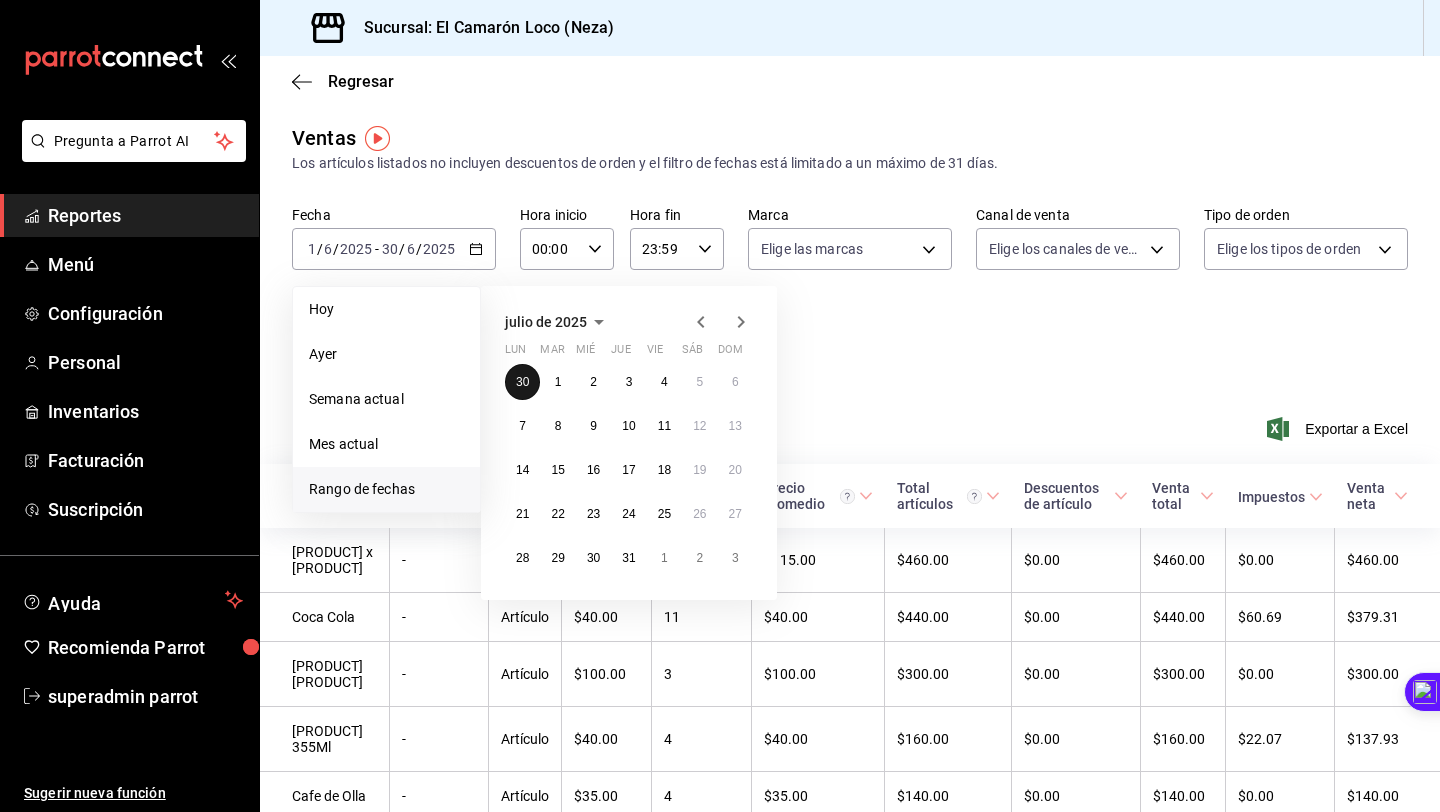 click on "30" at bounding box center [522, 382] 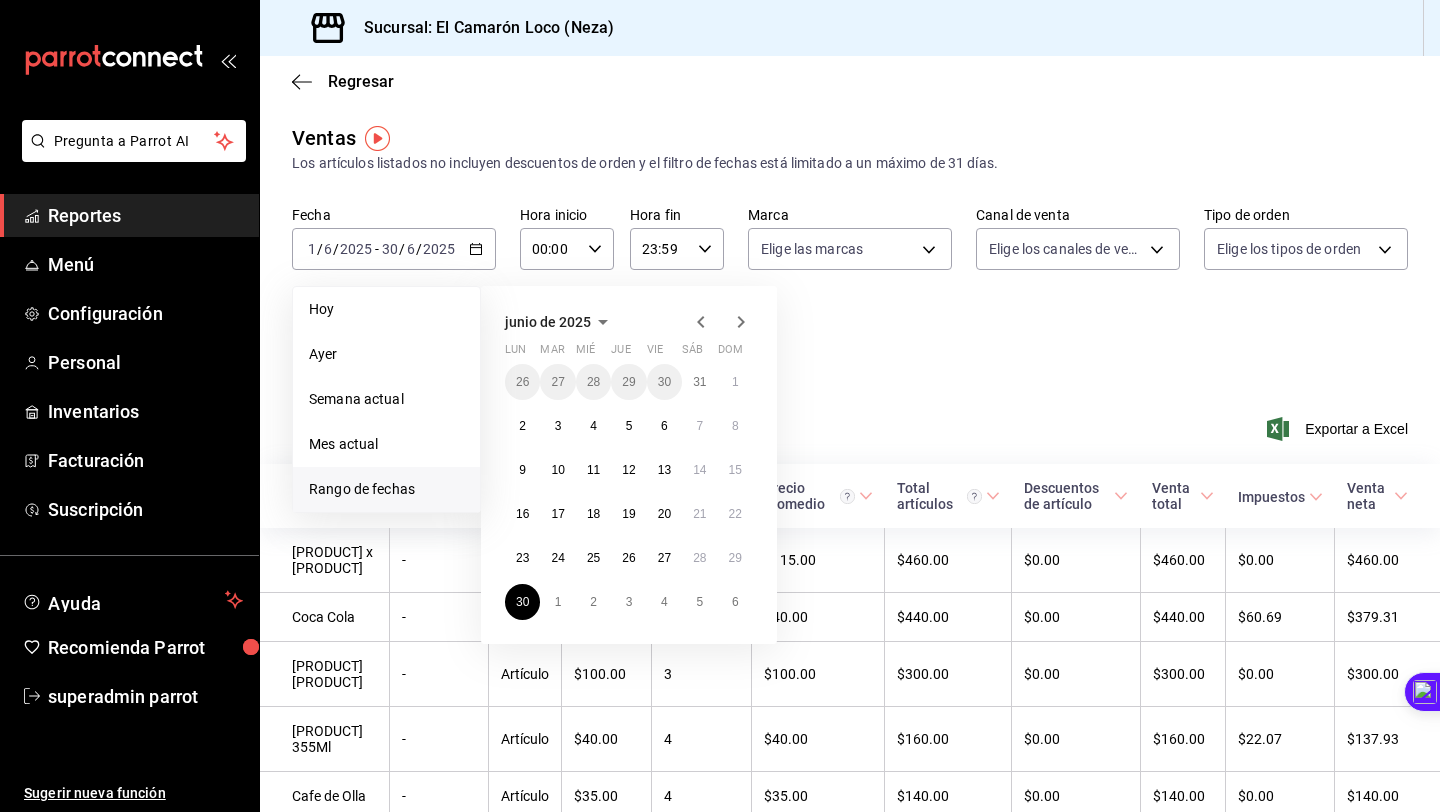 click 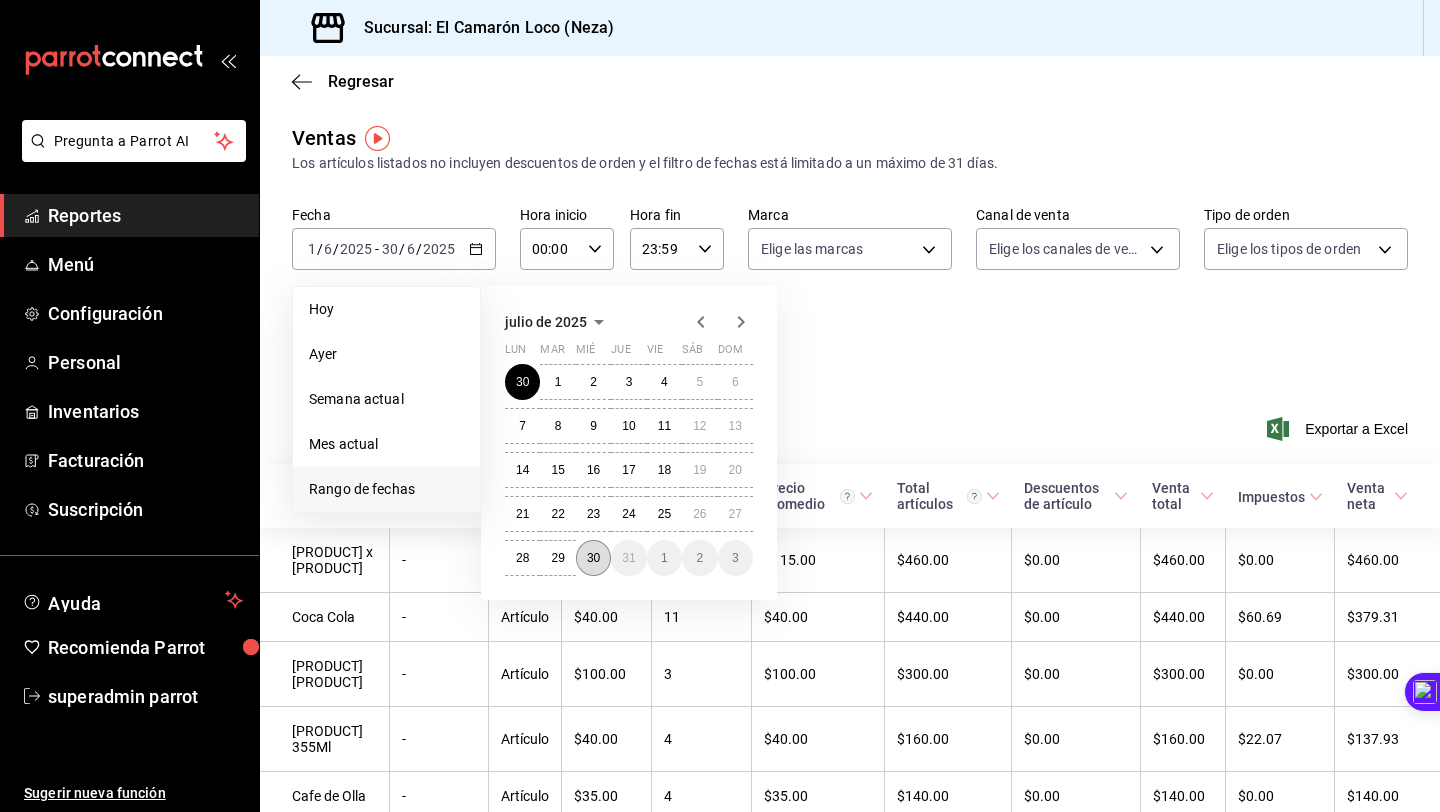 click on "30" at bounding box center (593, 558) 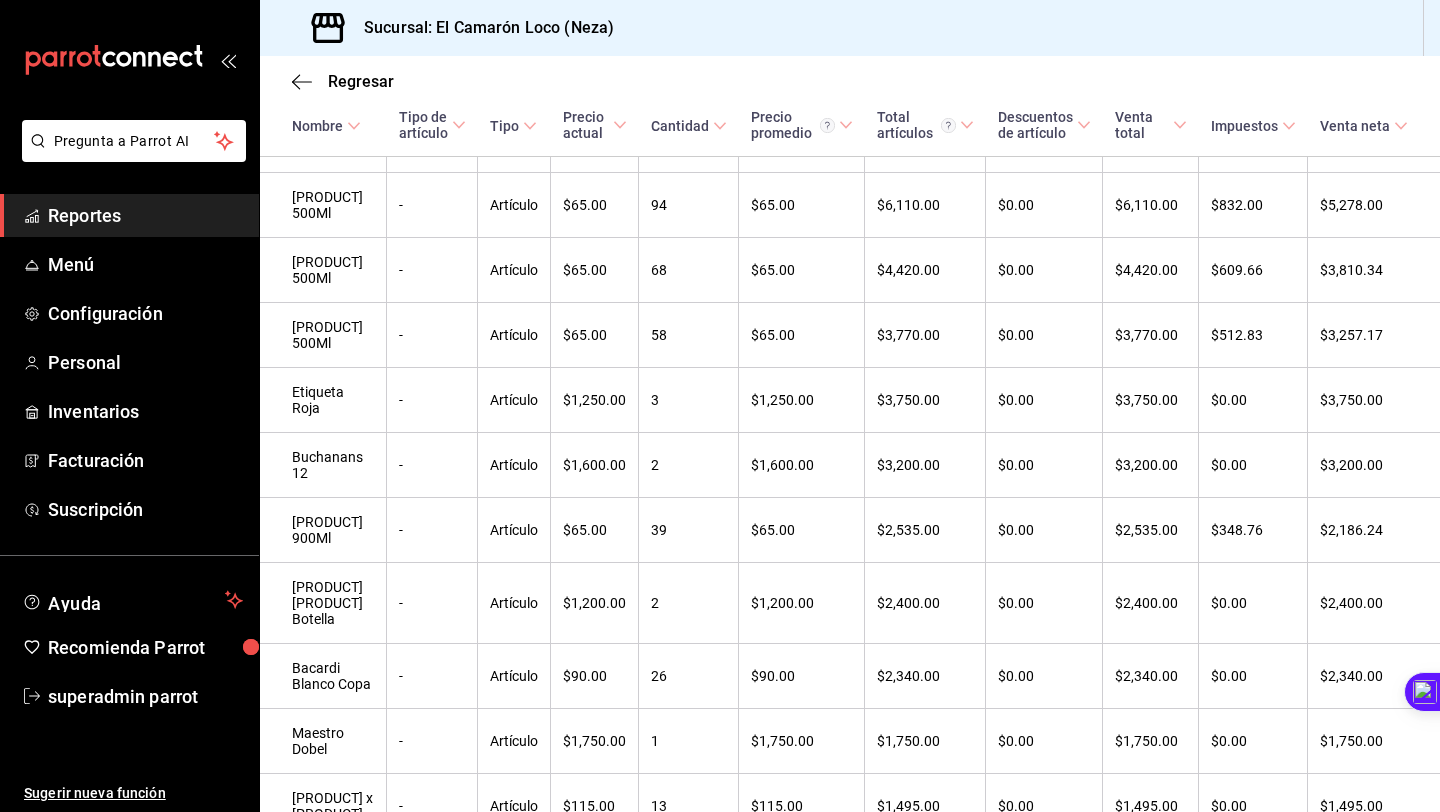 scroll, scrollTop: 0, scrollLeft: 0, axis: both 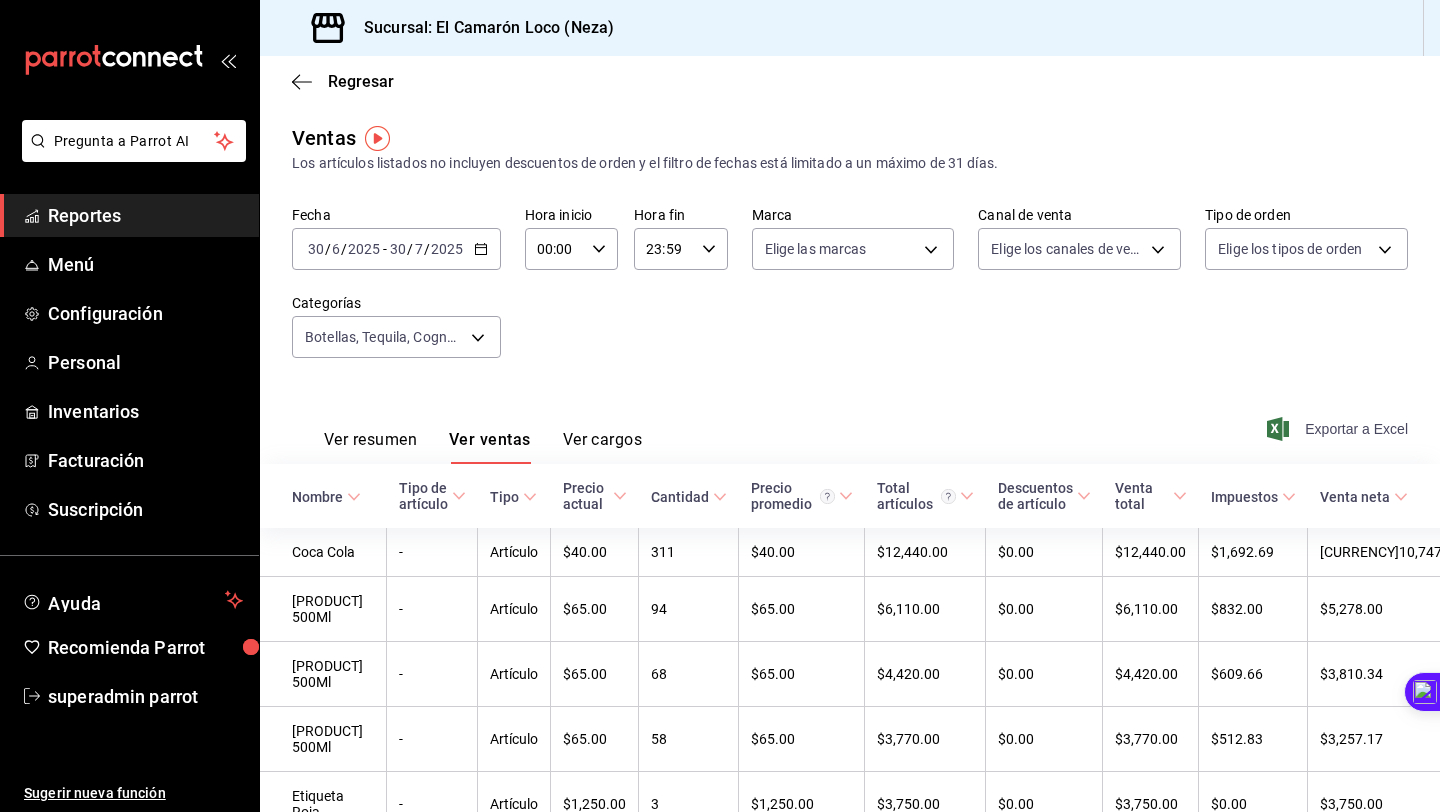 click on "Exportar a Excel" at bounding box center (1339, 429) 